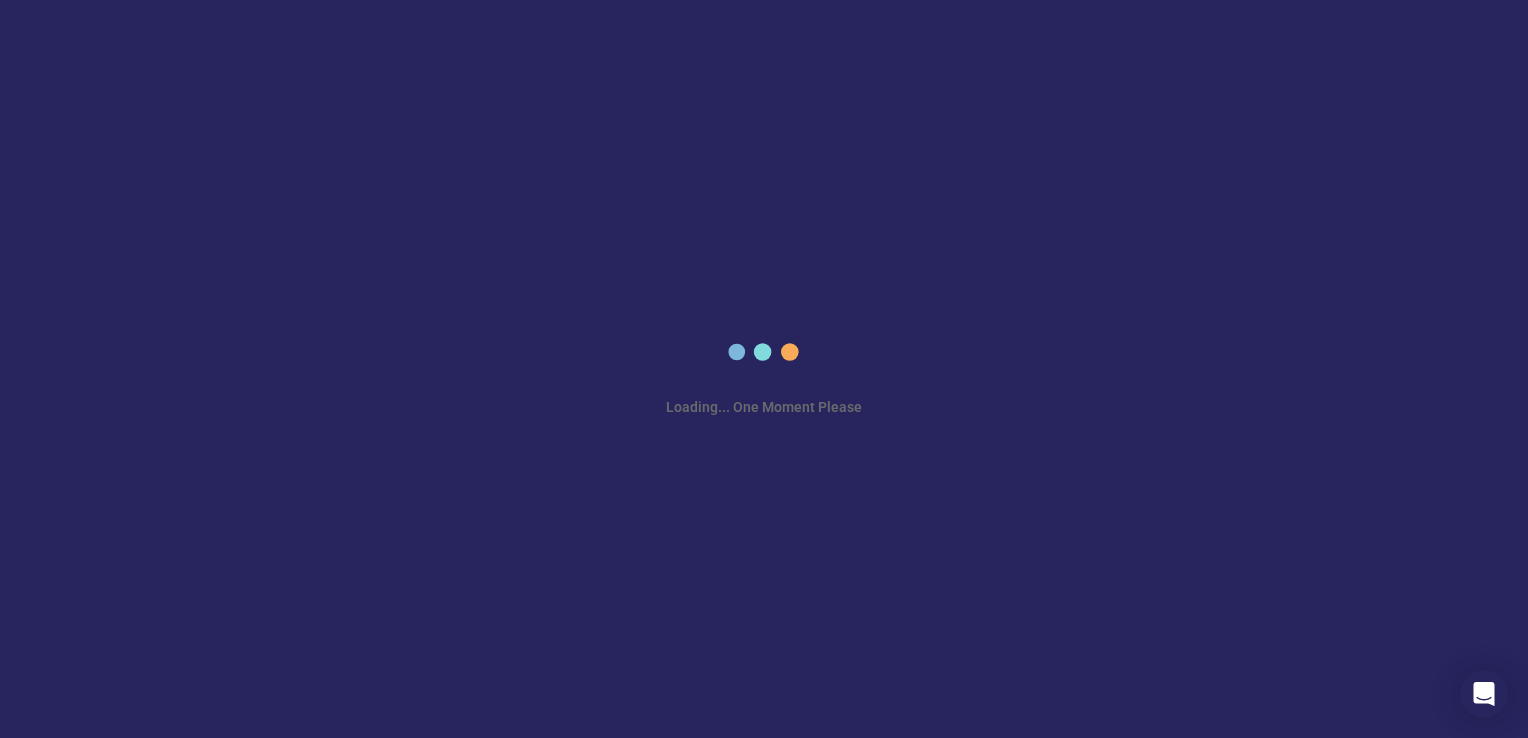 scroll, scrollTop: 0, scrollLeft: 0, axis: both 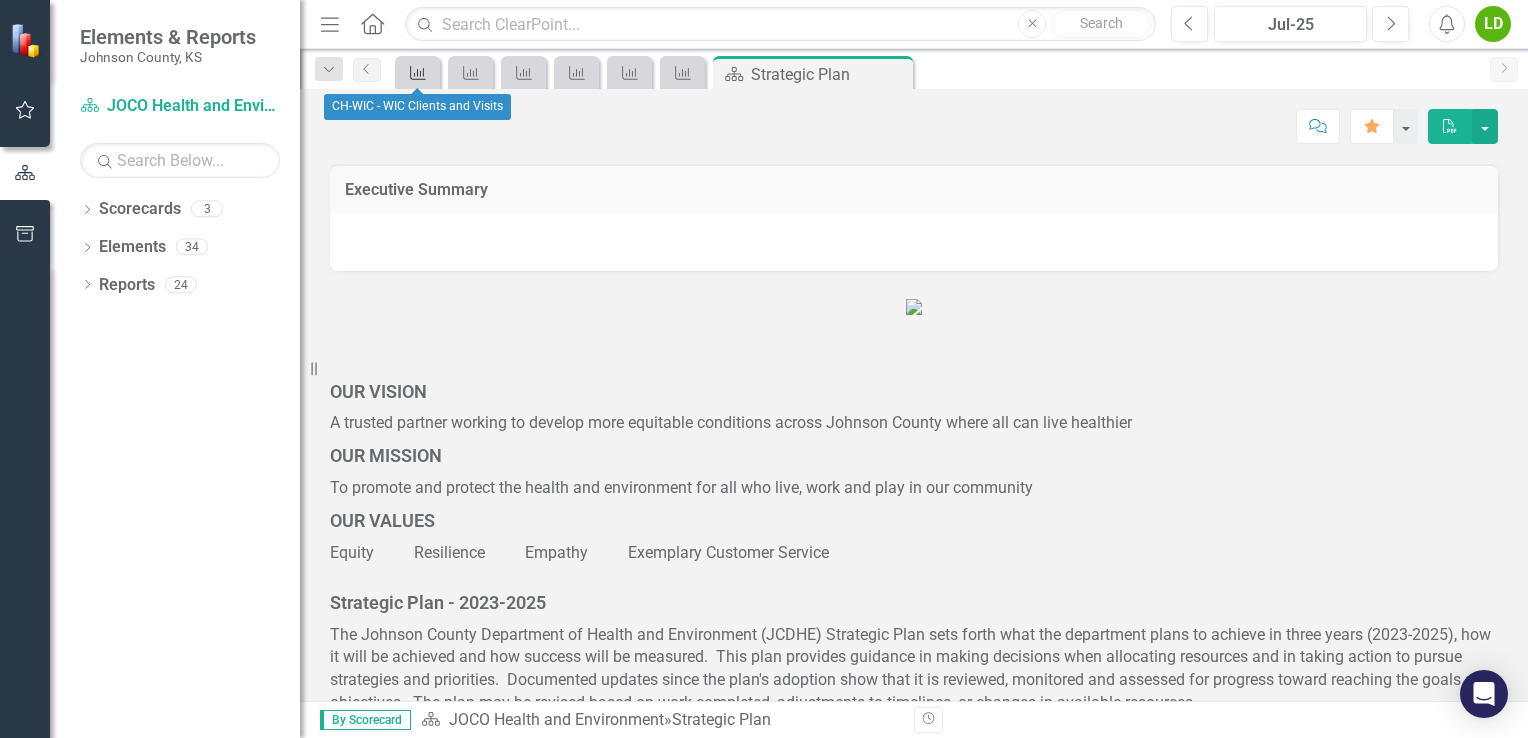 click on "Key Success Indicator" at bounding box center (417, 72) 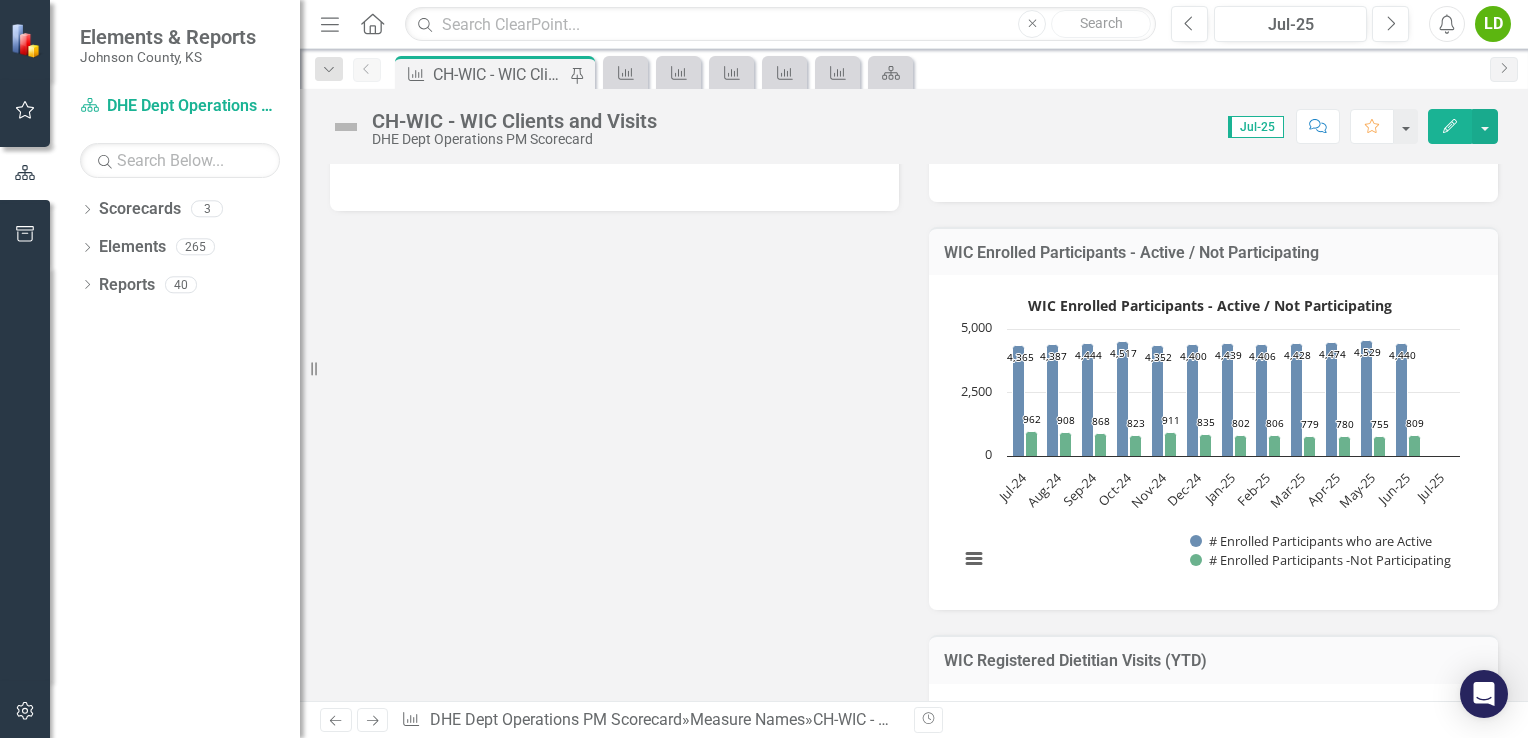 scroll, scrollTop: 100, scrollLeft: 0, axis: vertical 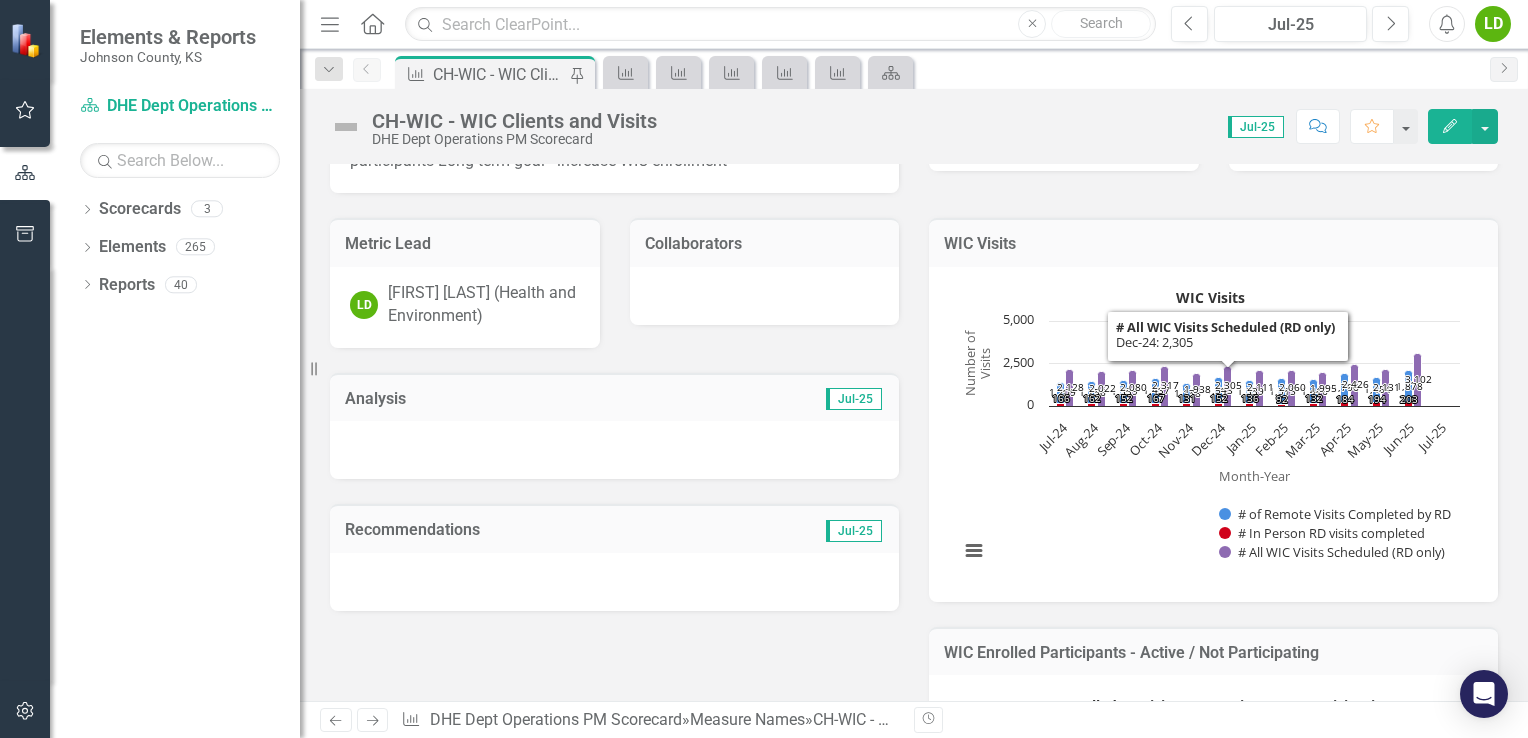 click on "WIC Visits" at bounding box center (1213, 244) 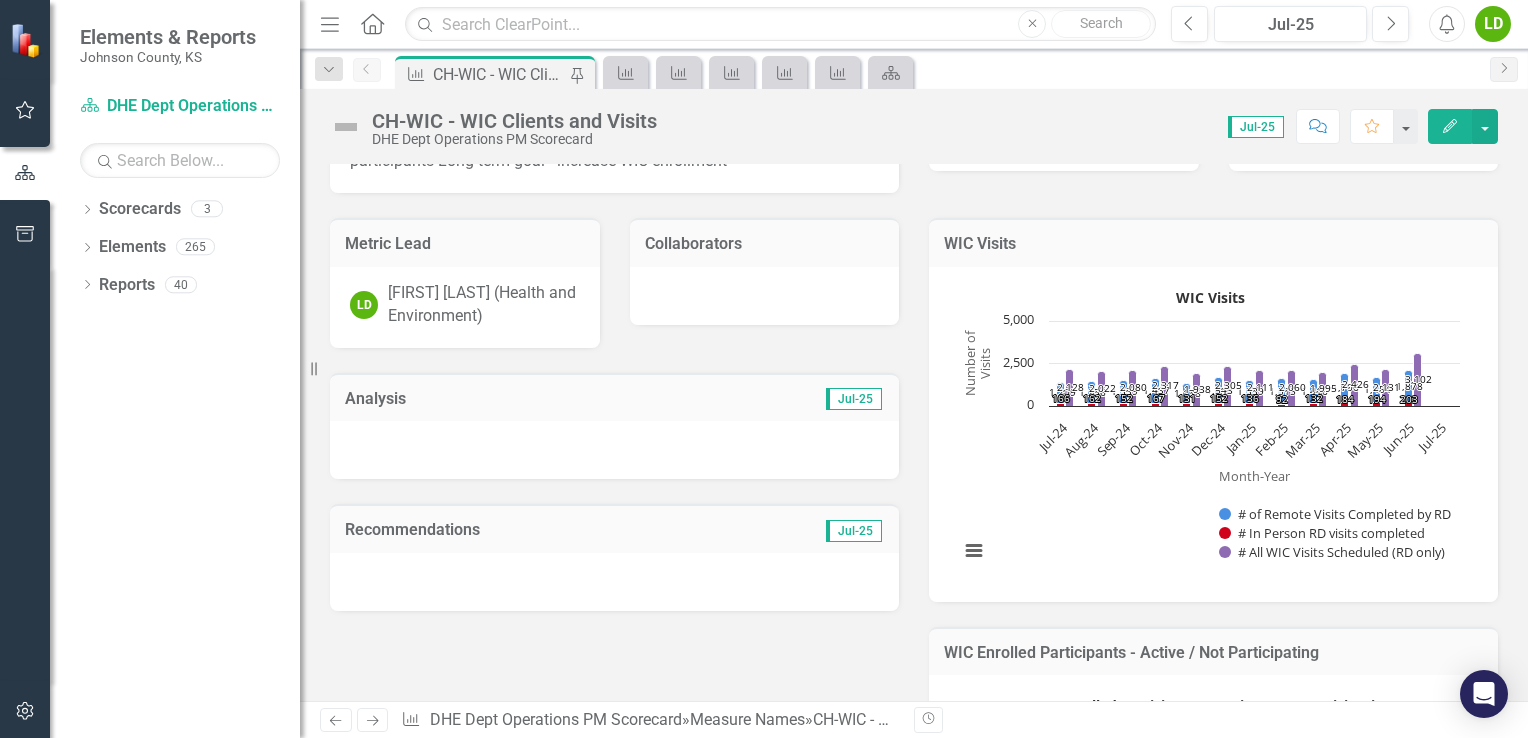 click on "WIC Visits" at bounding box center [1213, 244] 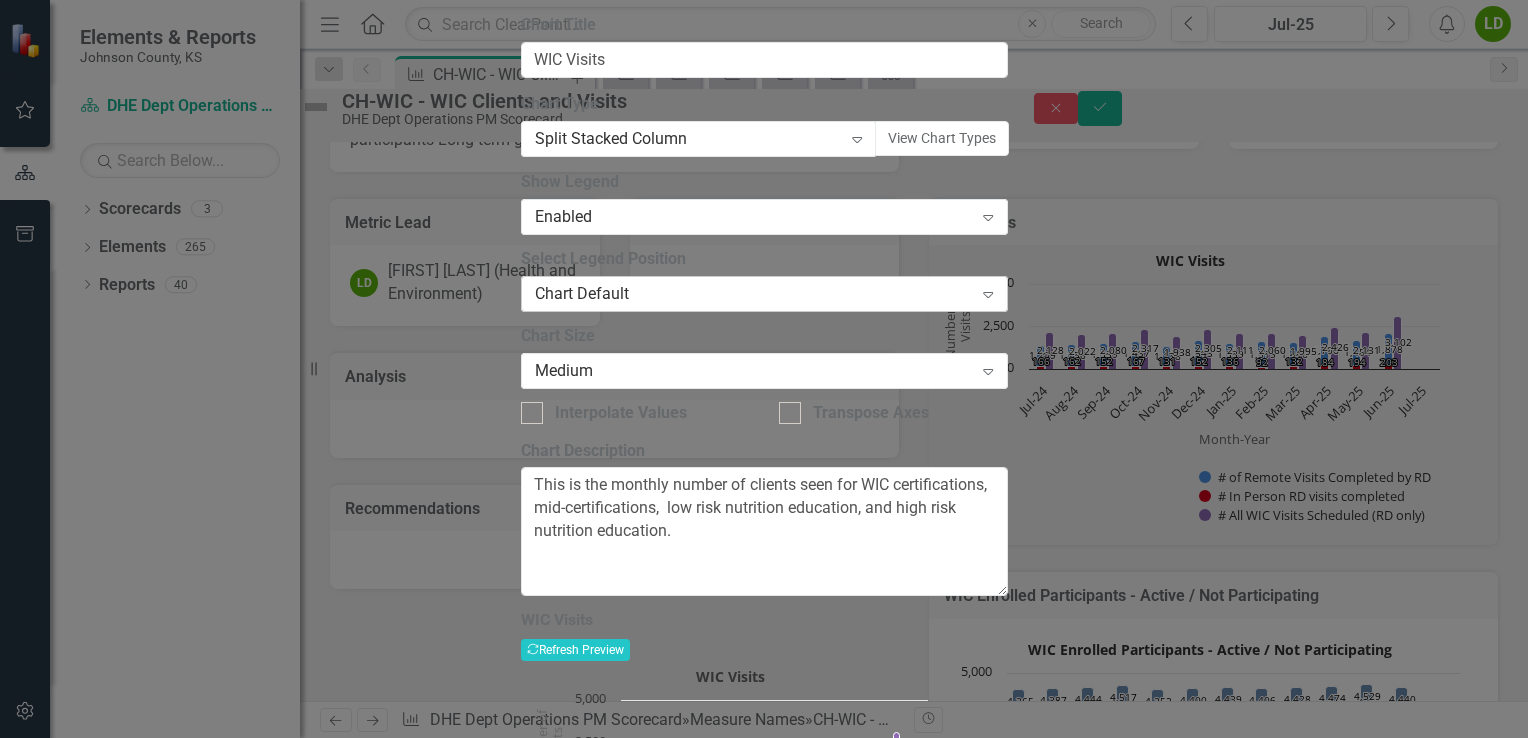 scroll, scrollTop: 0, scrollLeft: 0, axis: both 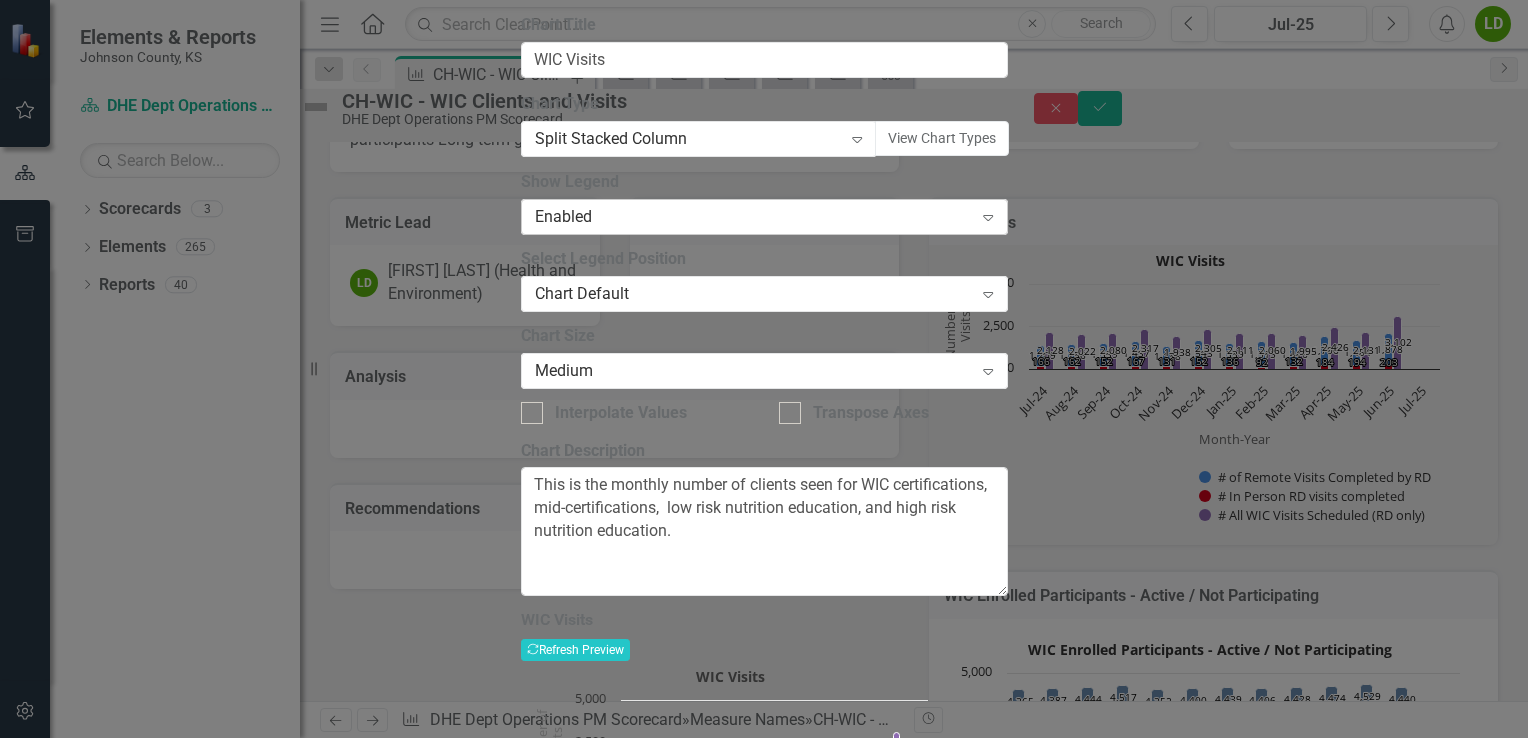 click on "Enabled" at bounding box center [754, 217] 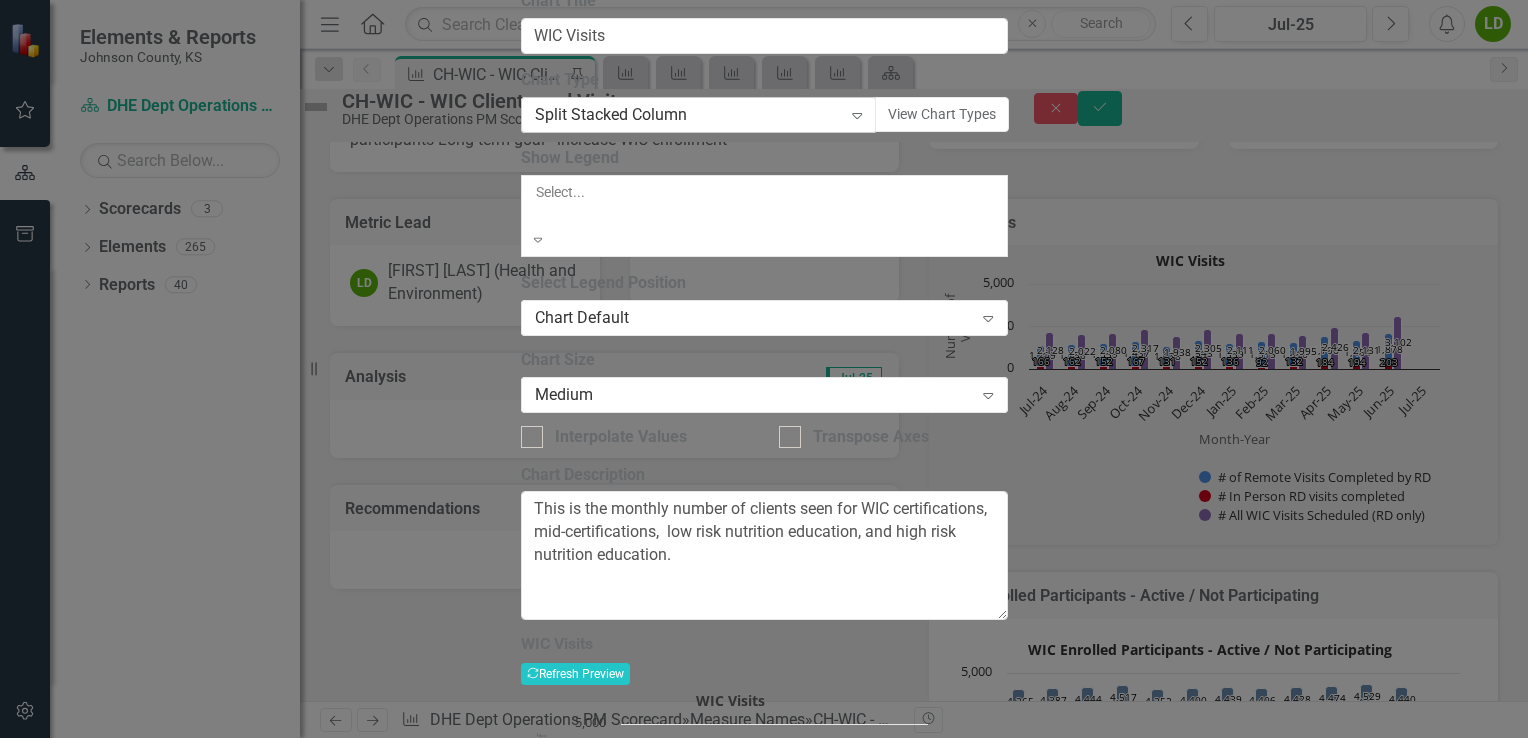 click on "Enabled" at bounding box center (764, 772) 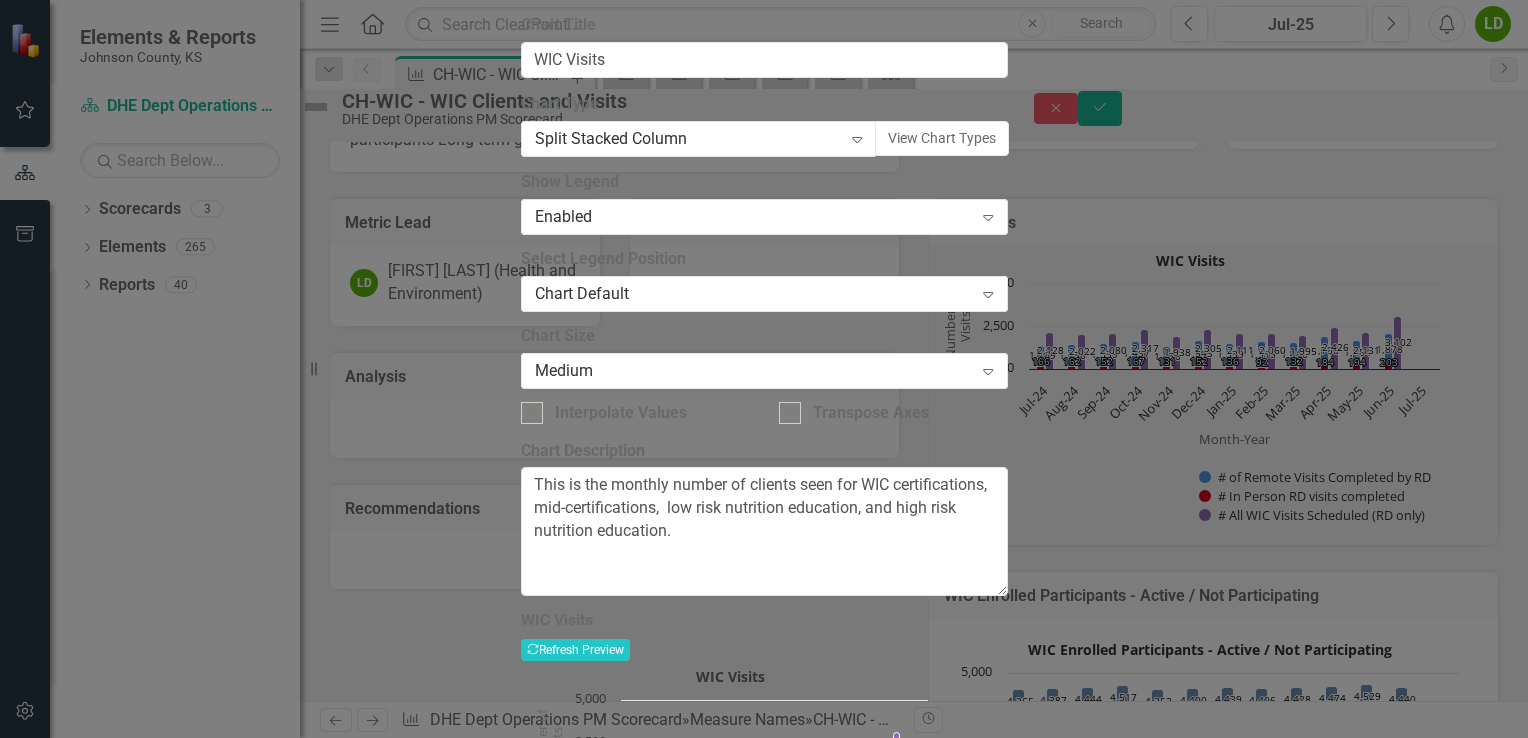 click on "Chart Series" at bounding box center (604, -157) 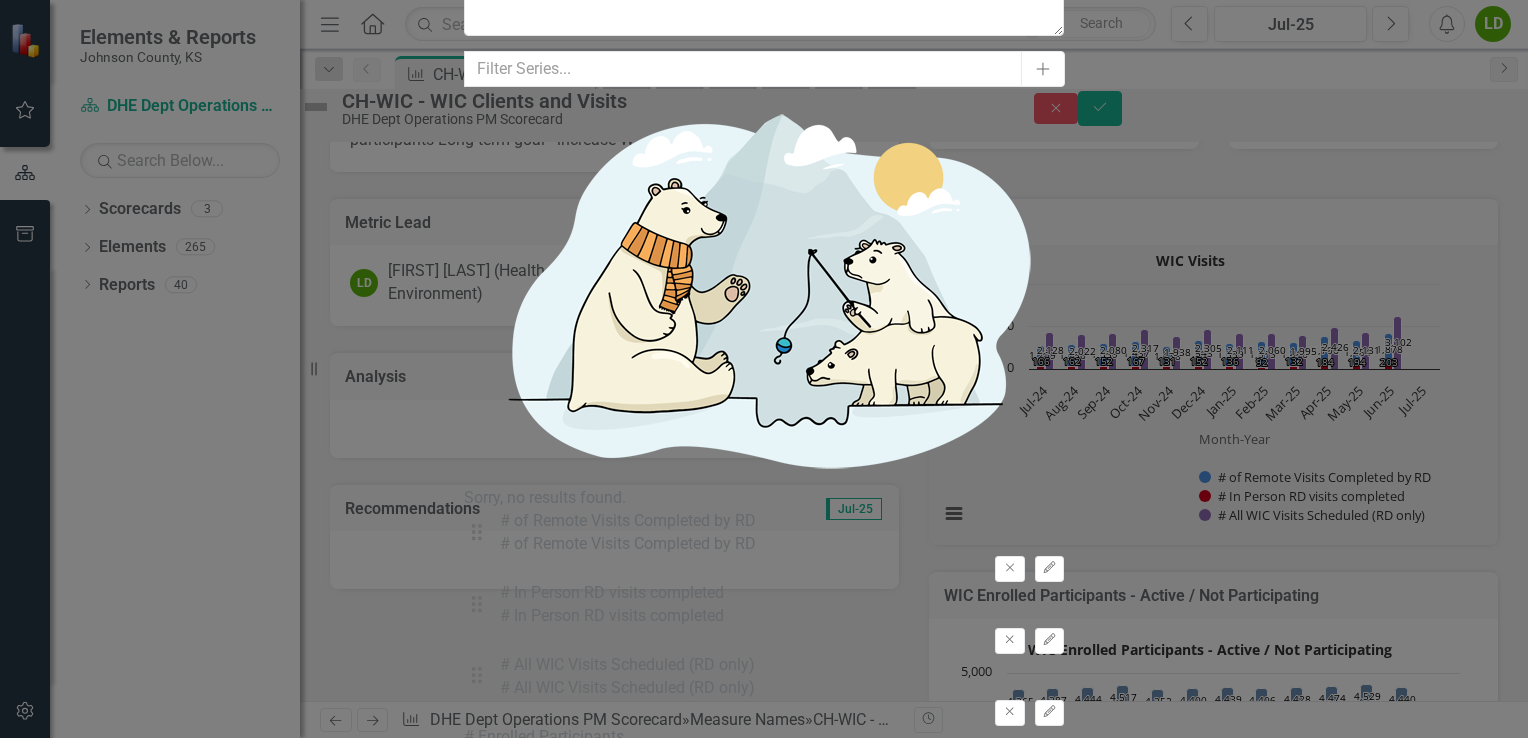 click on "Advanced Options" at bounding box center (885, -717) 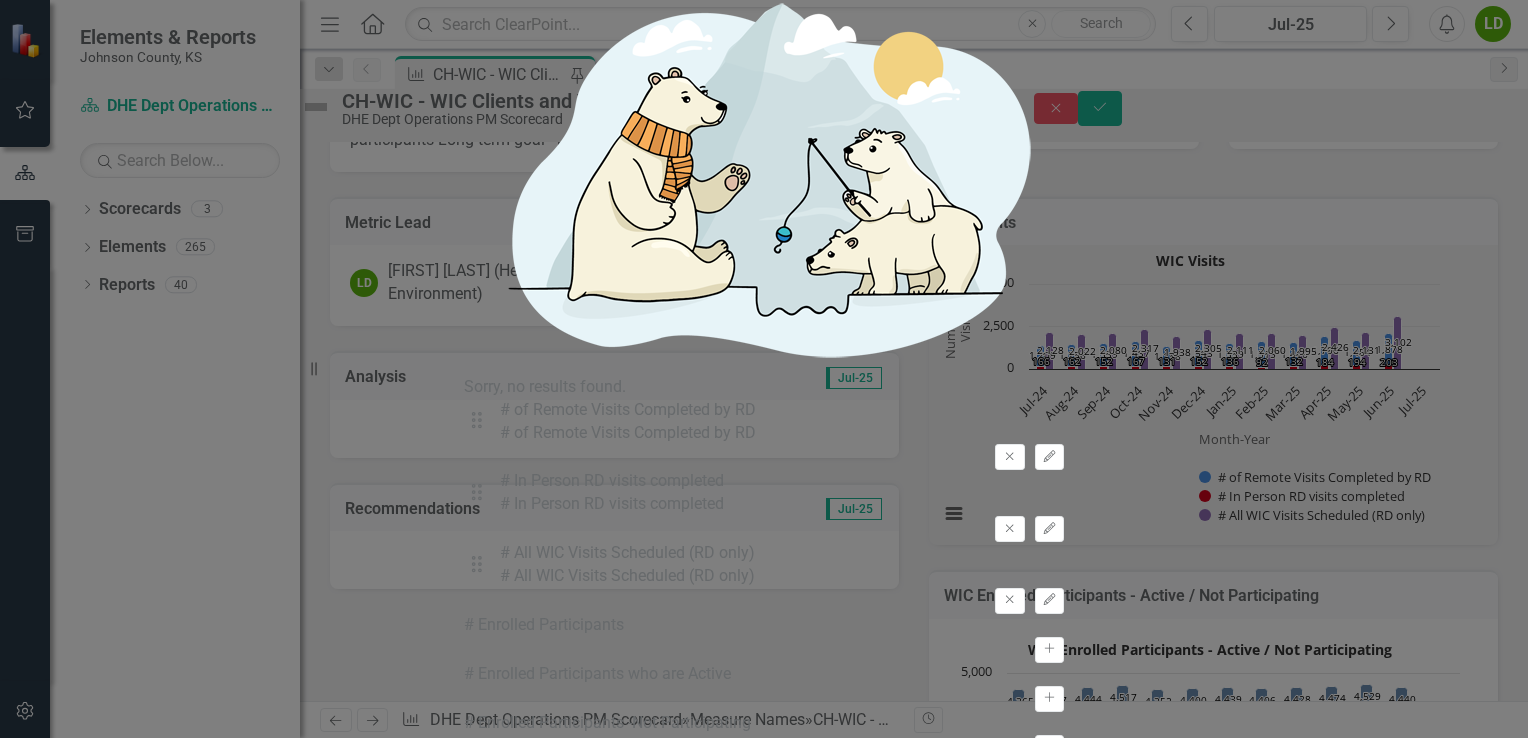 click on "Chart Series" at bounding box center (547, -828) 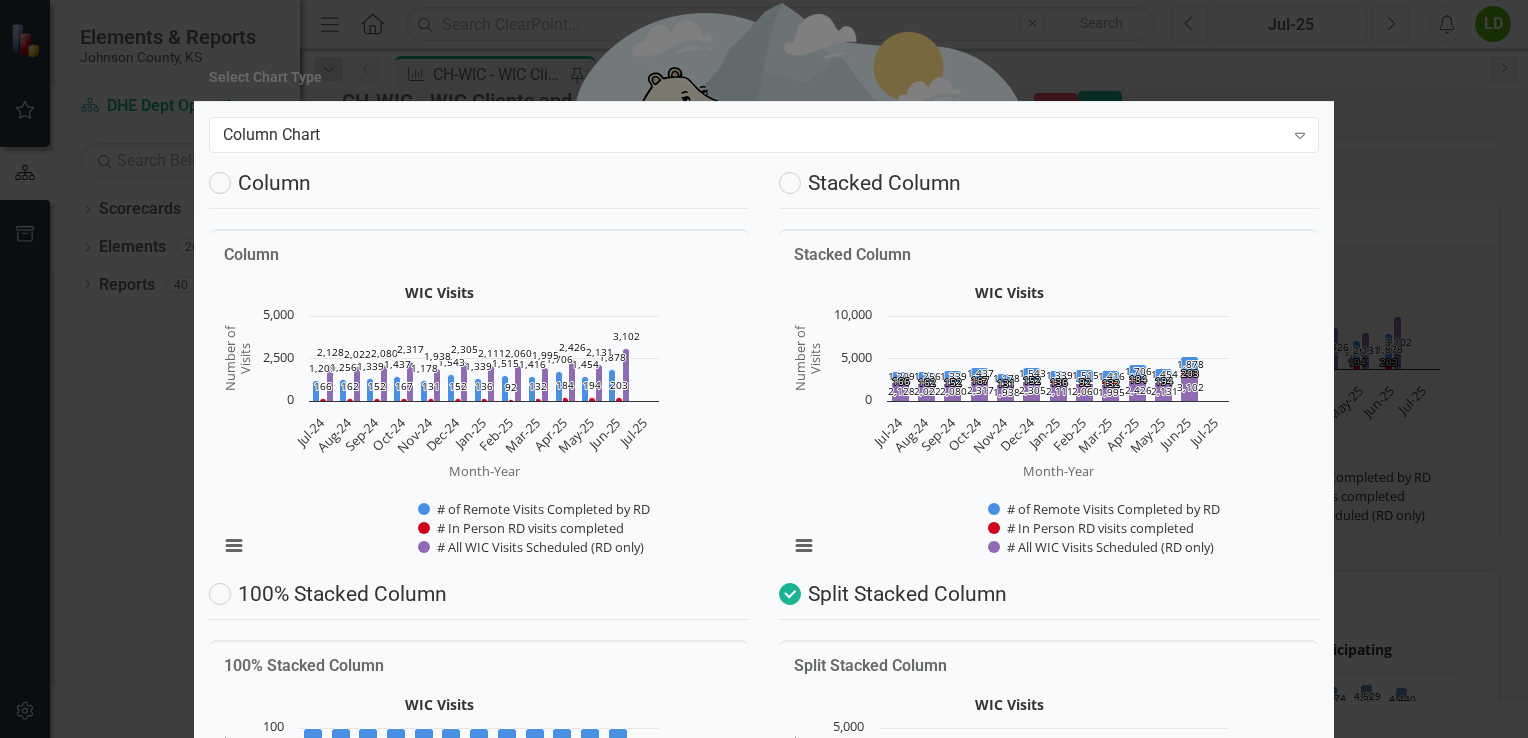 click on "Cancel" at bounding box center [1214, 1449] 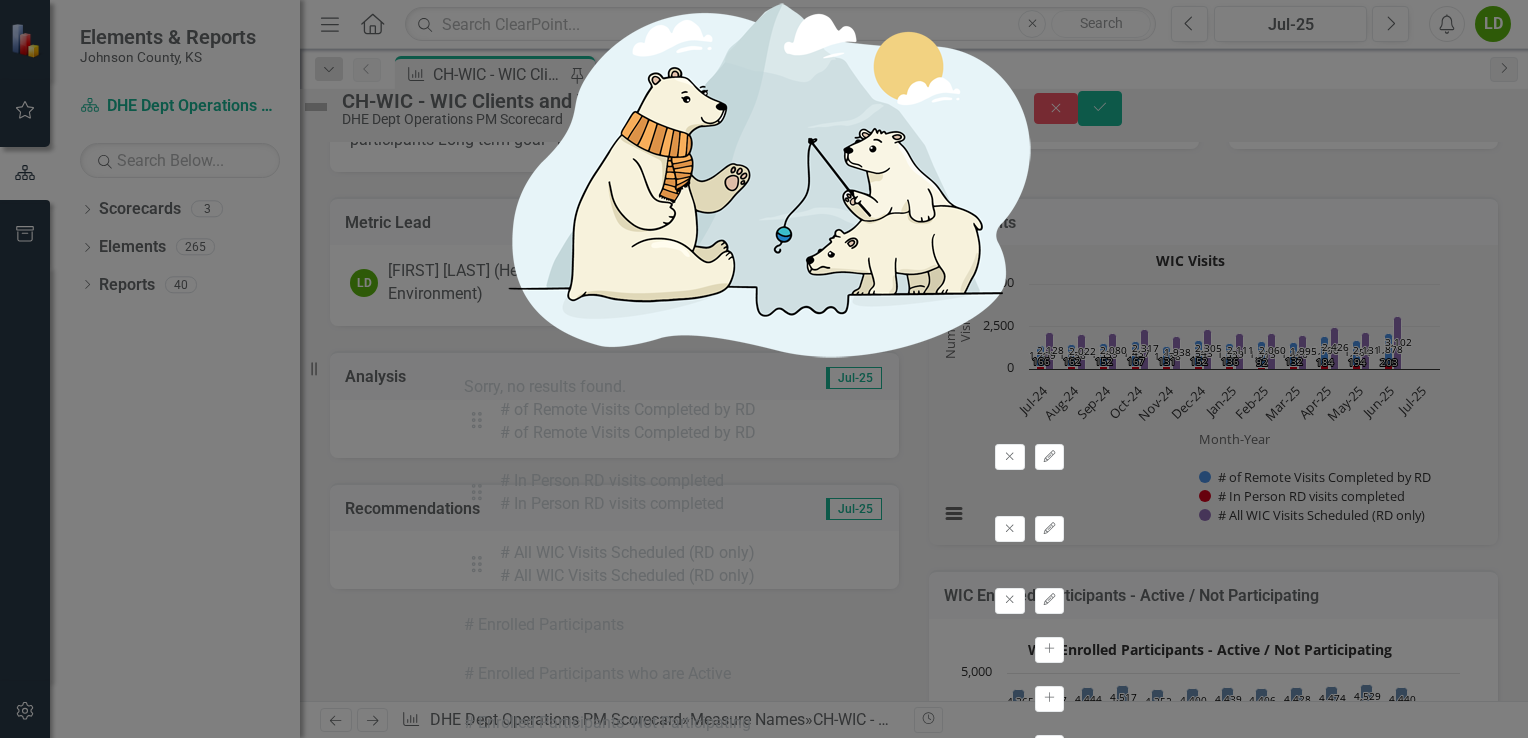 click at bounding box center (489, 1601) 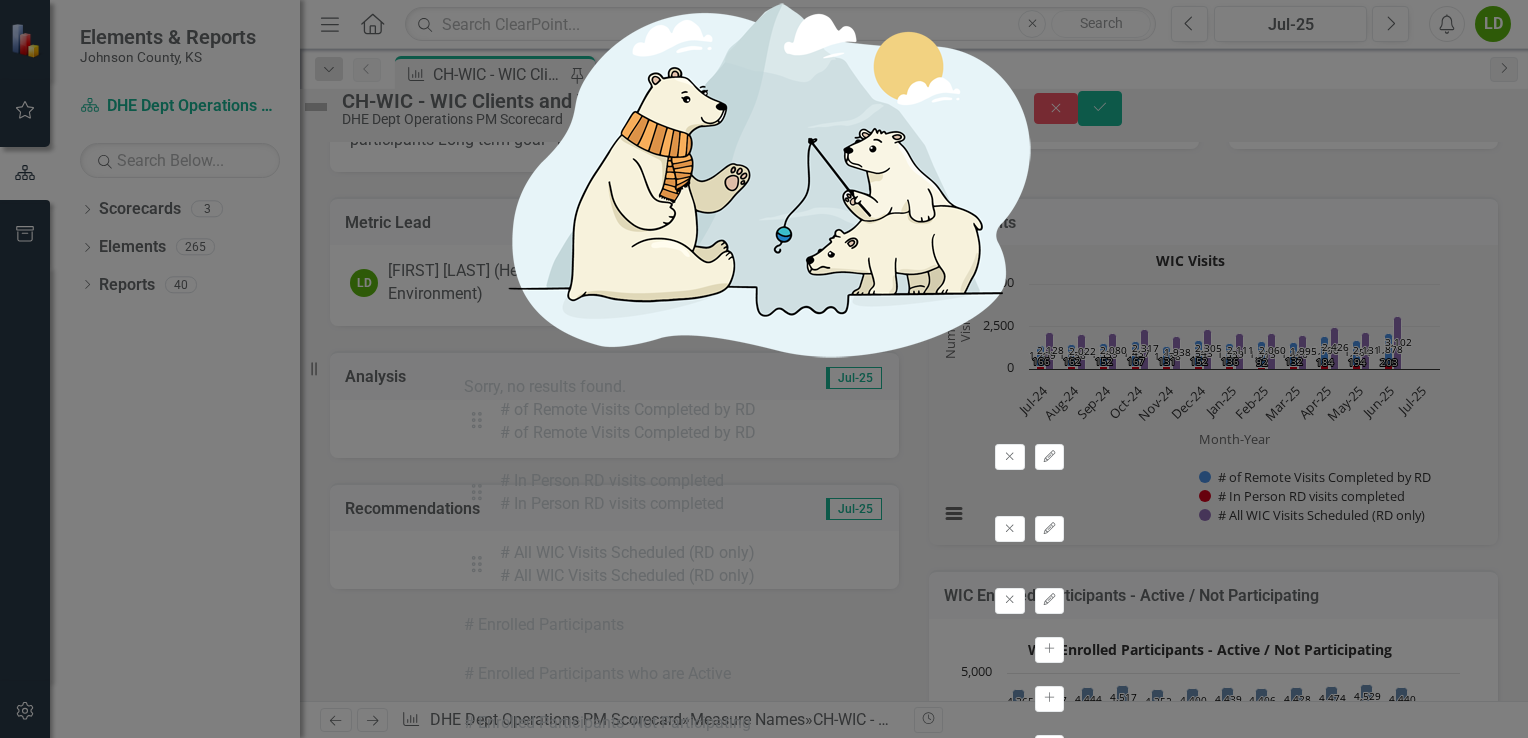 scroll, scrollTop: 0, scrollLeft: 0, axis: both 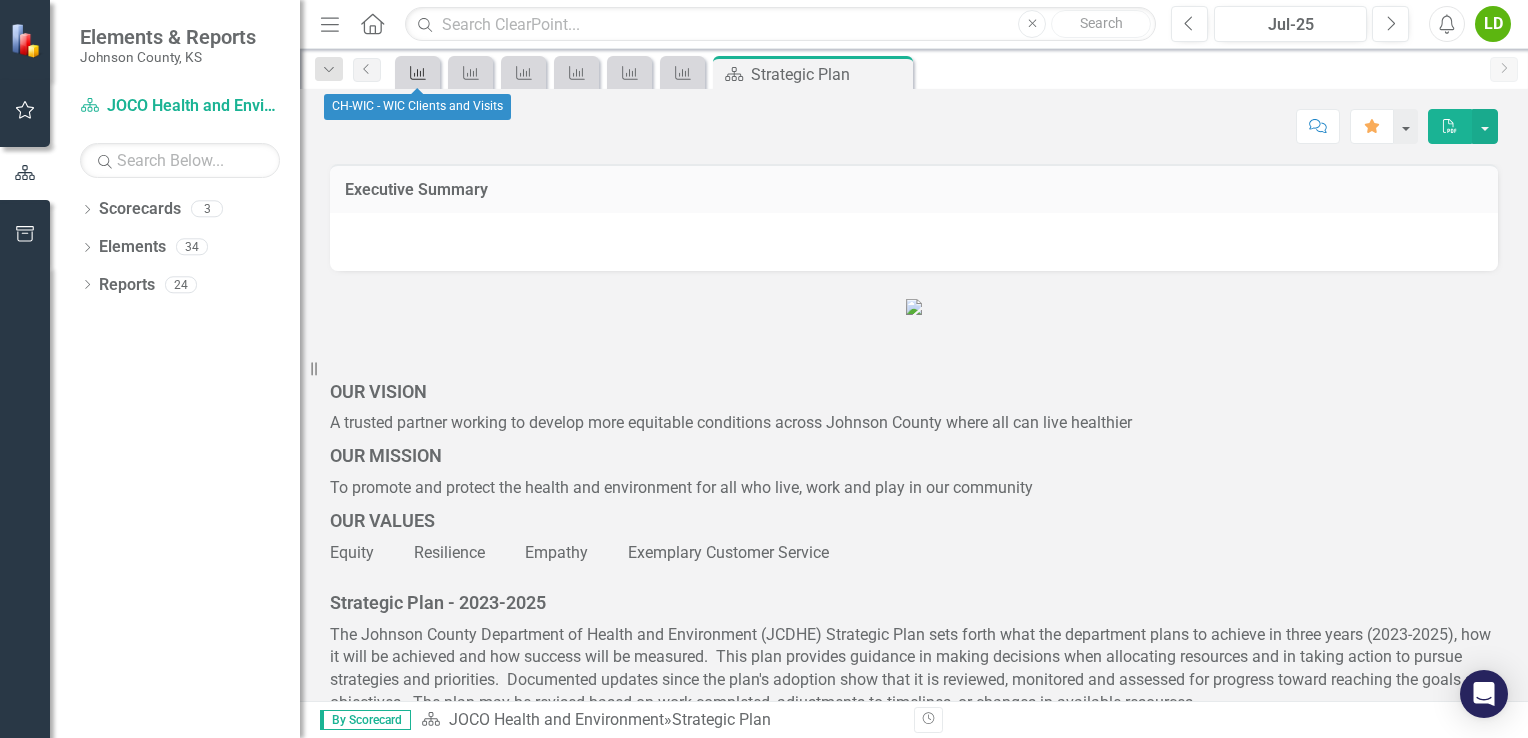 click on "Key Success Indicator" 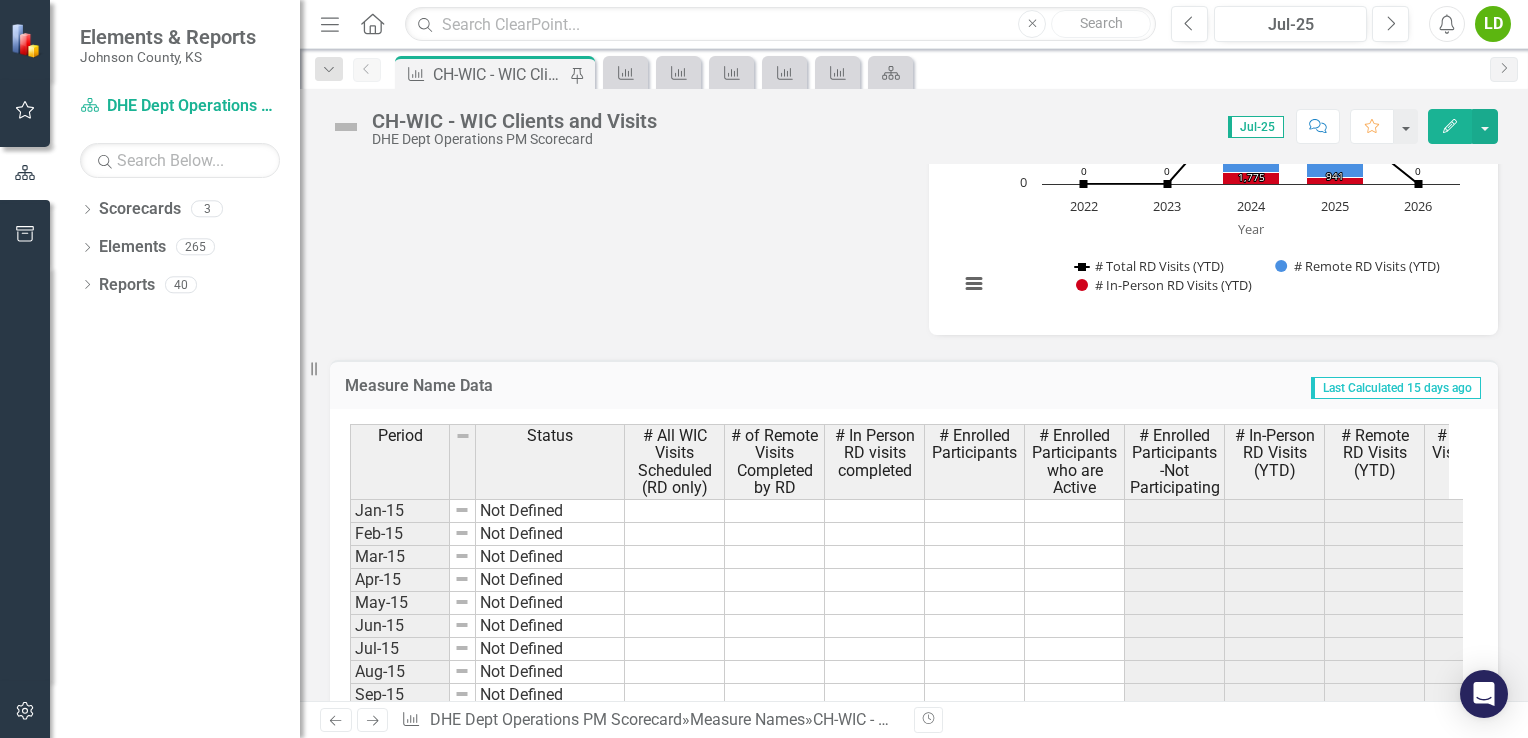 scroll, scrollTop: 1300, scrollLeft: 0, axis: vertical 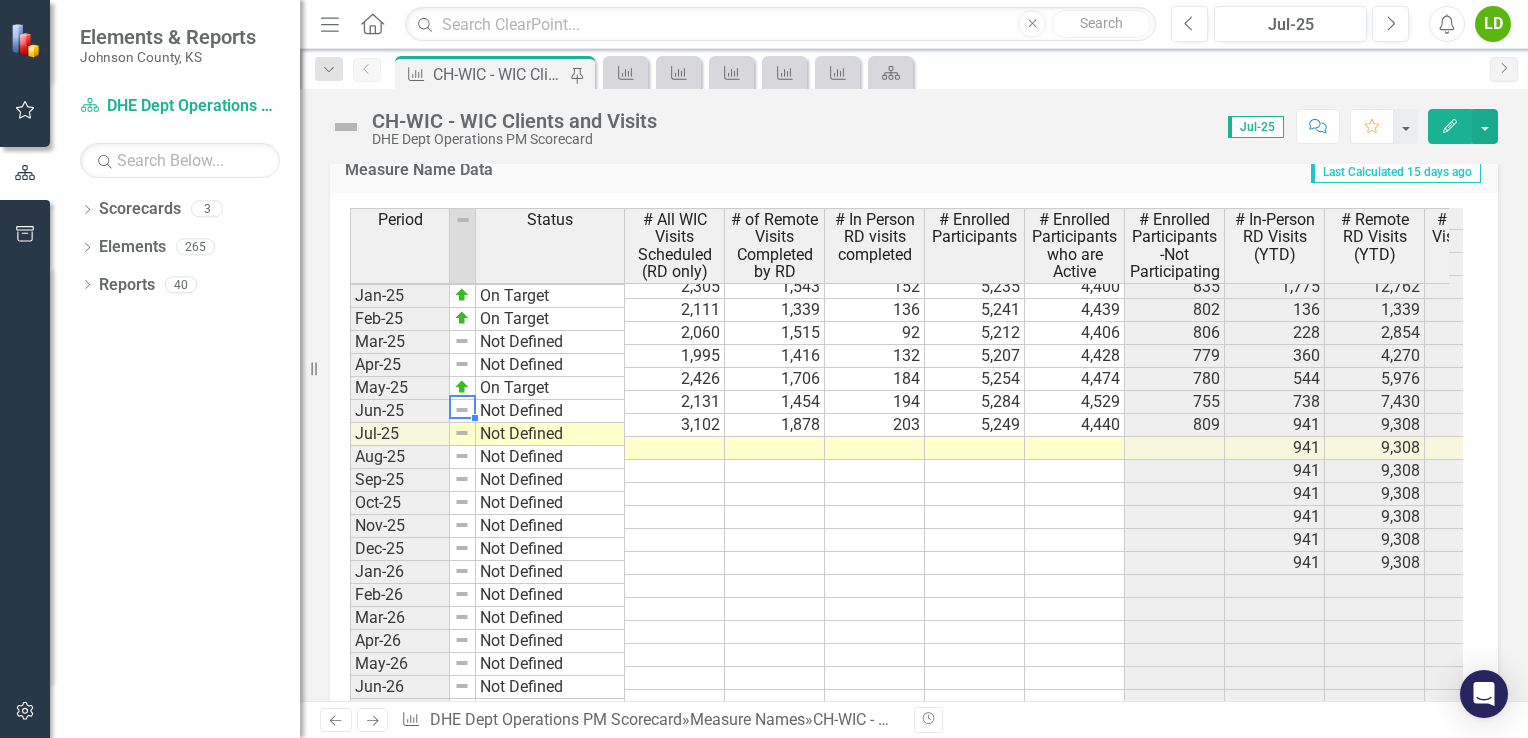 click at bounding box center (462, 410) 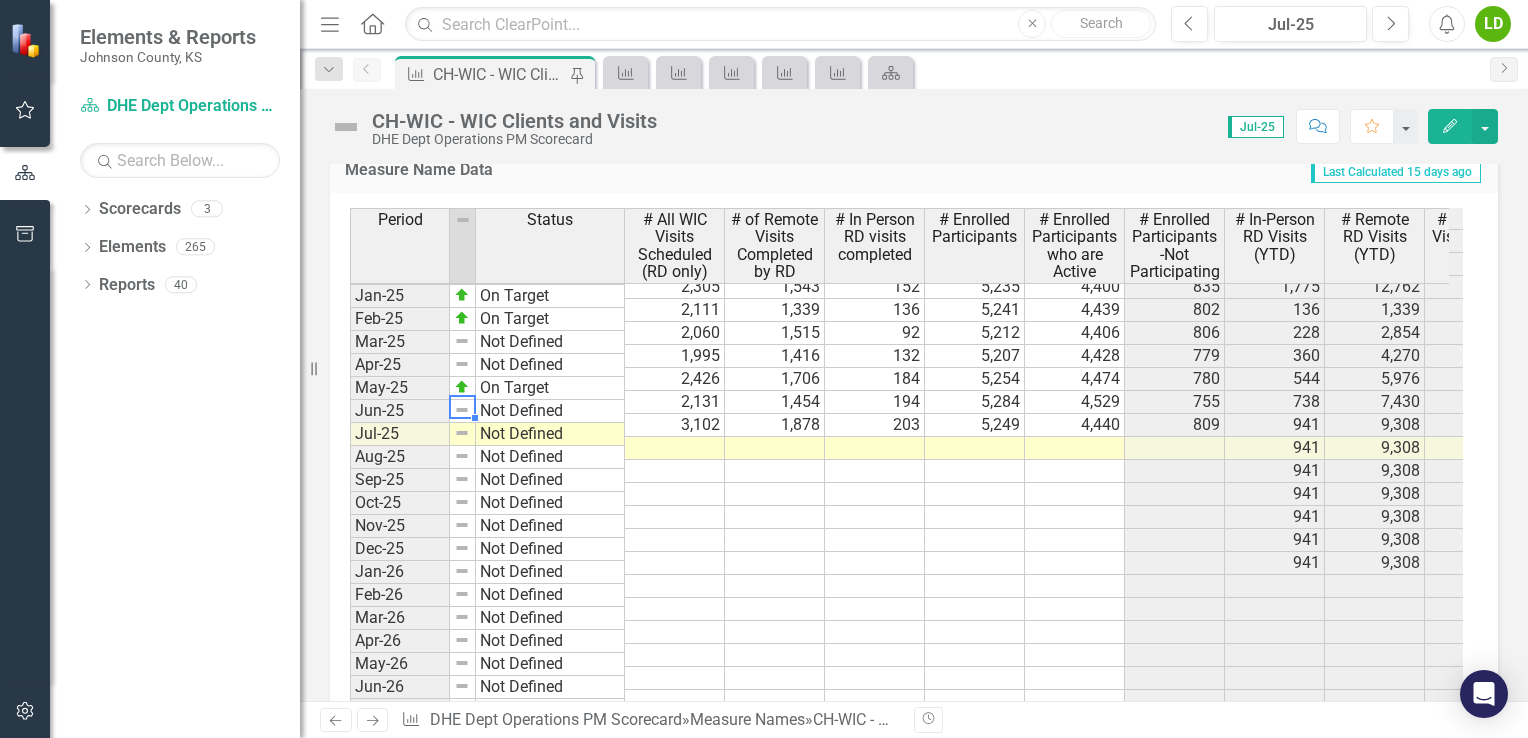 click at bounding box center [462, 410] 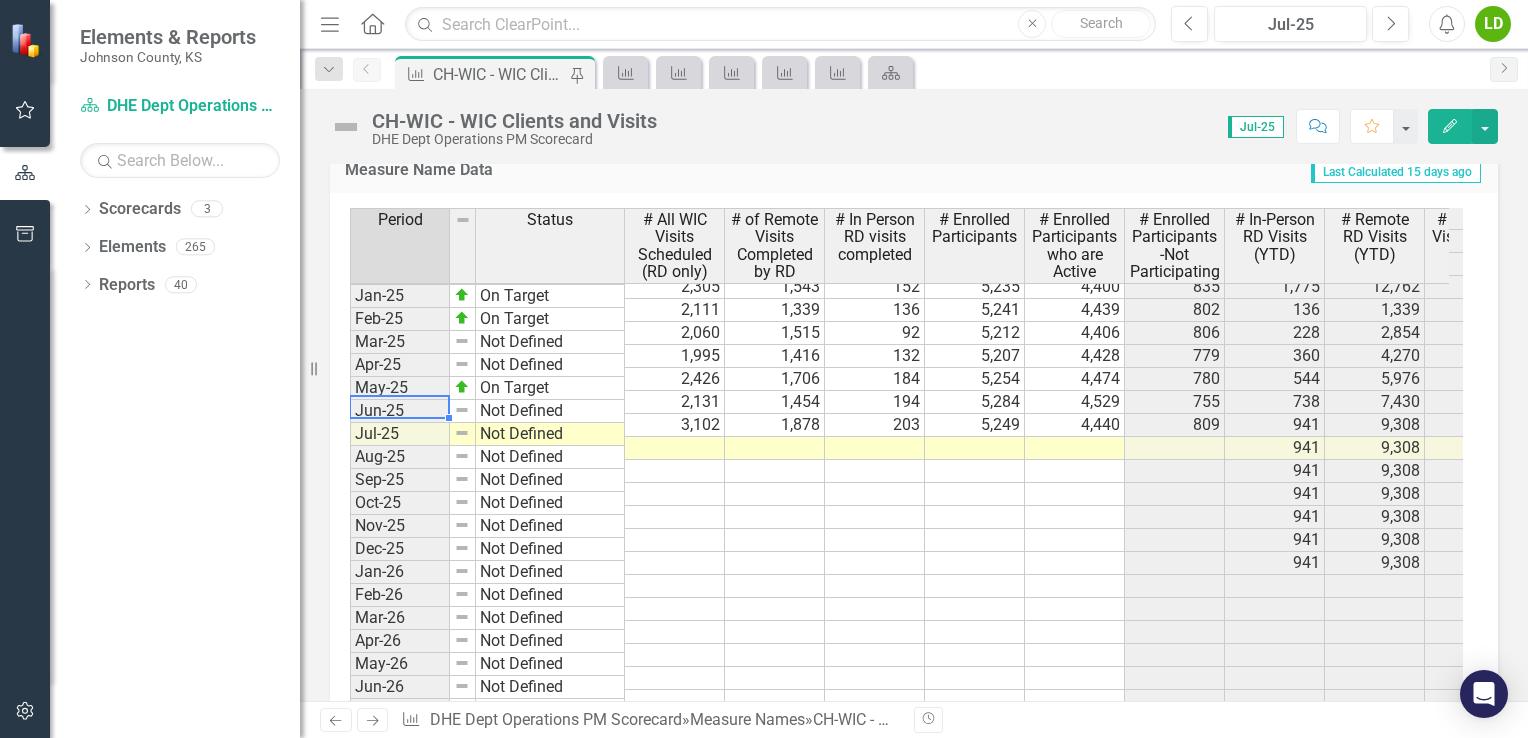 click on "Jun-25" at bounding box center (400, 411) 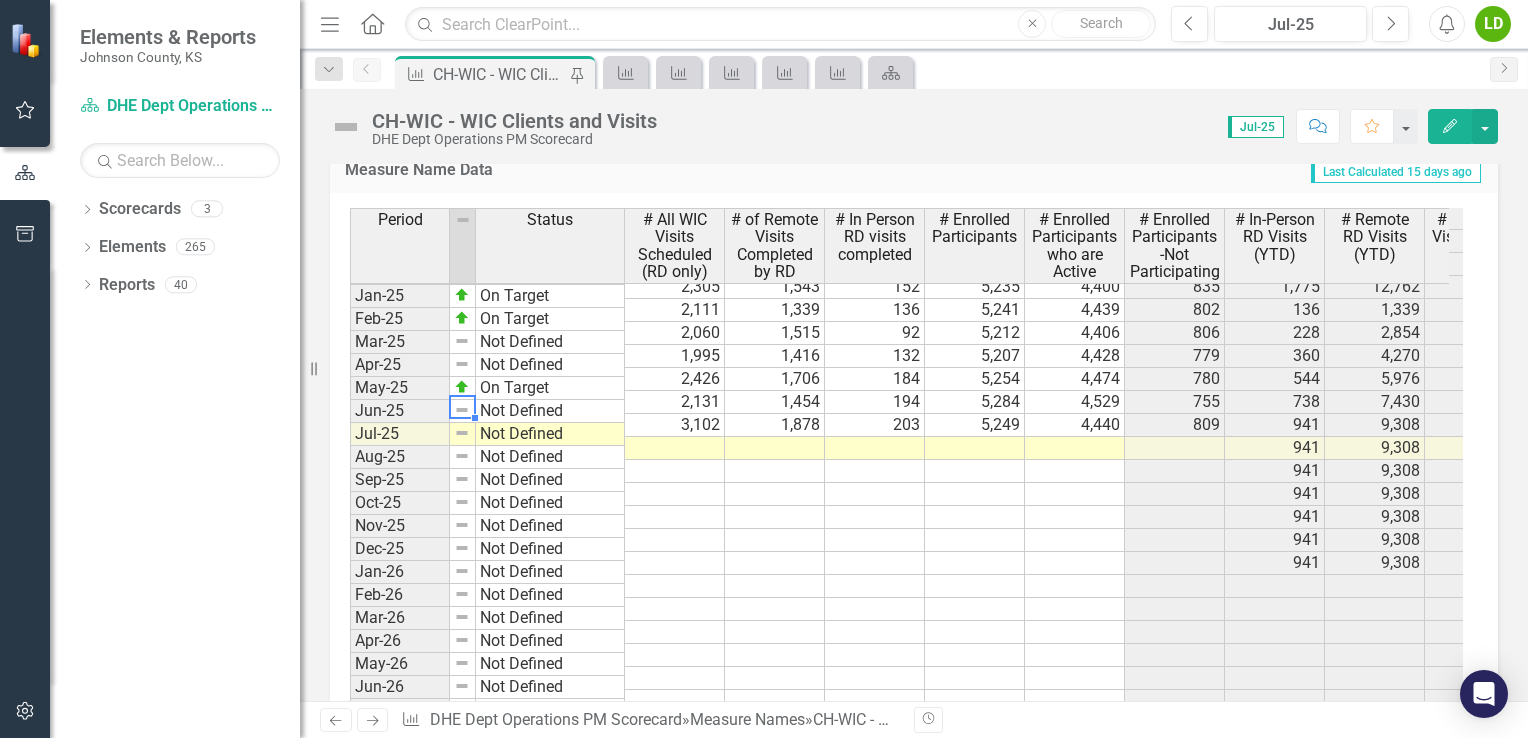 click at bounding box center [462, 410] 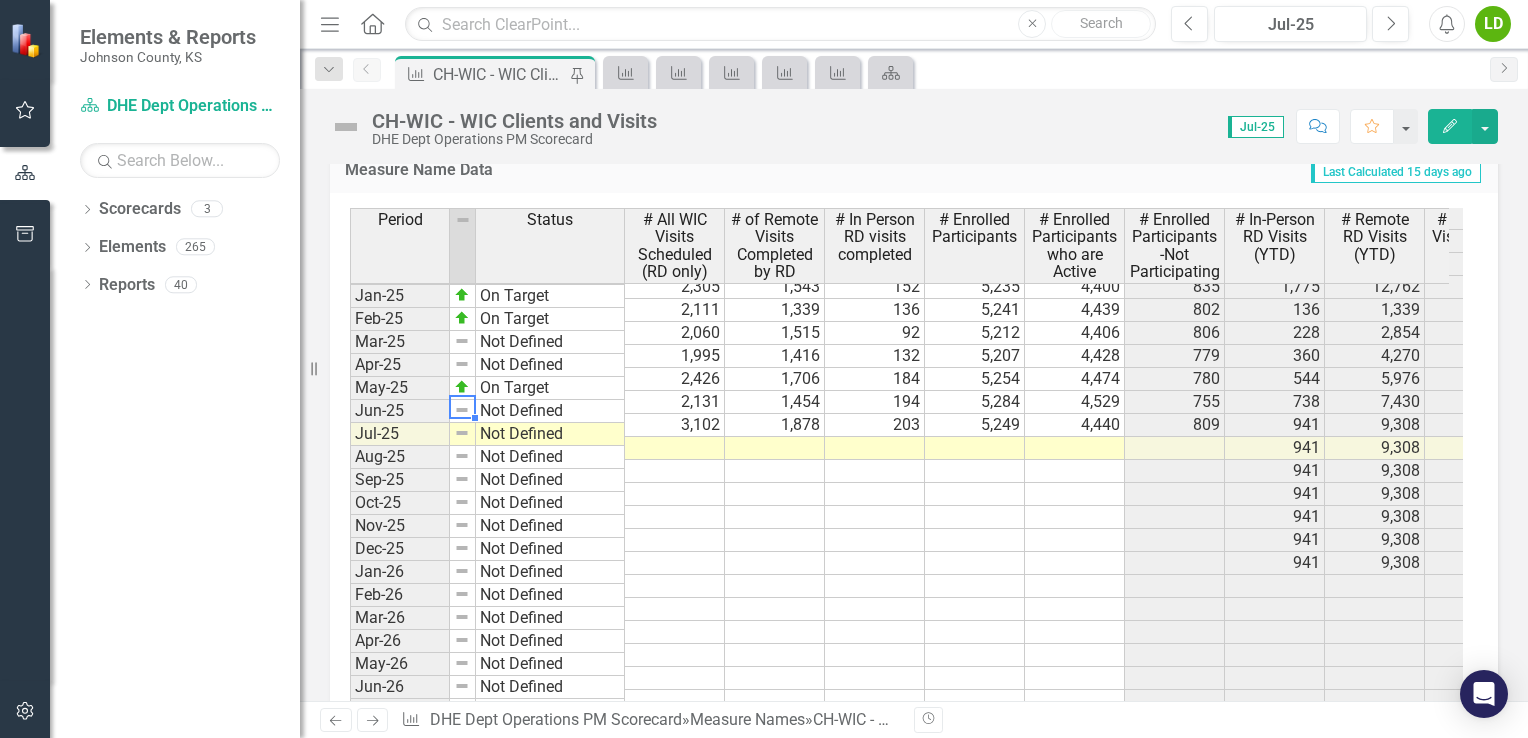 click at bounding box center (462, 410) 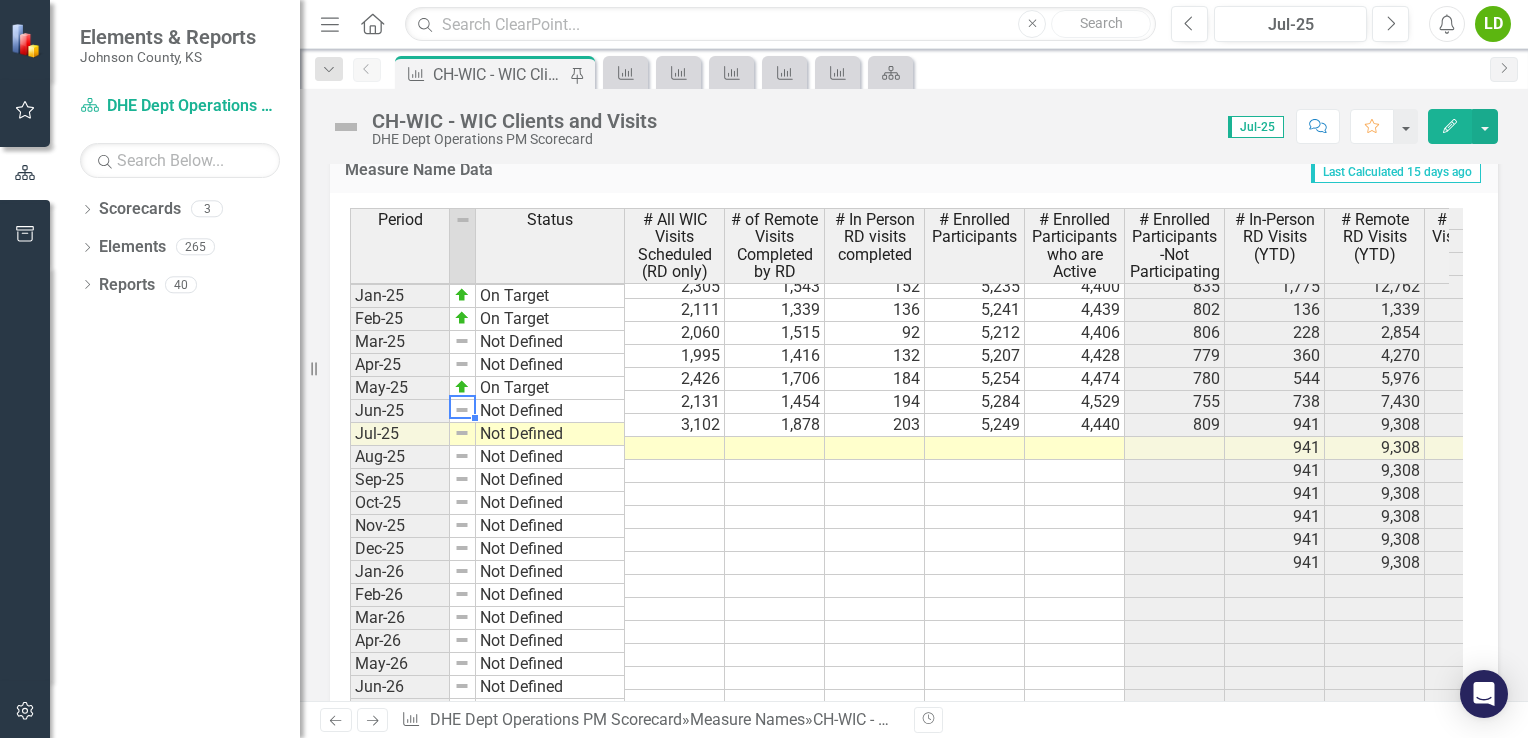 click at bounding box center (462, 410) 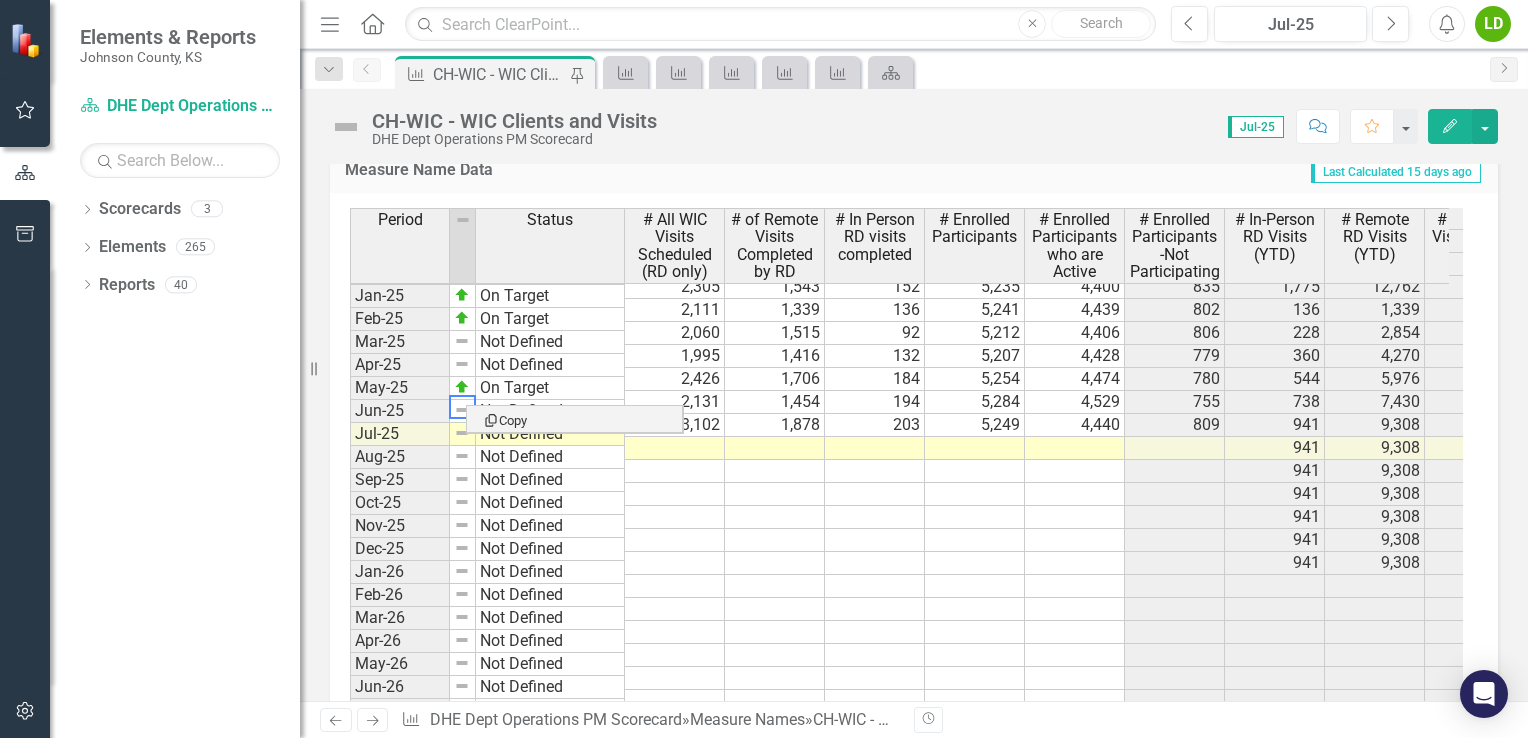 click at bounding box center [675, 517] 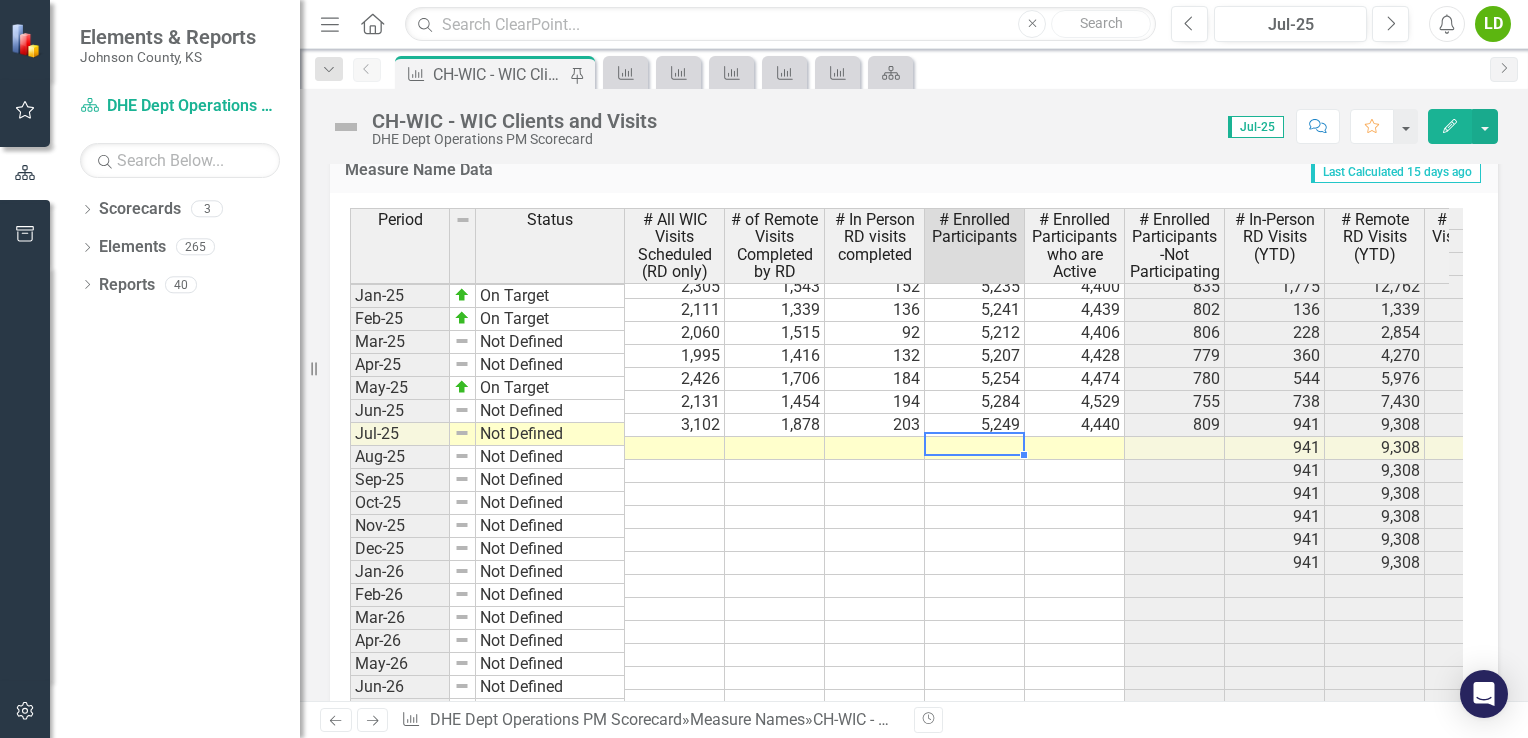 click at bounding box center [975, 448] 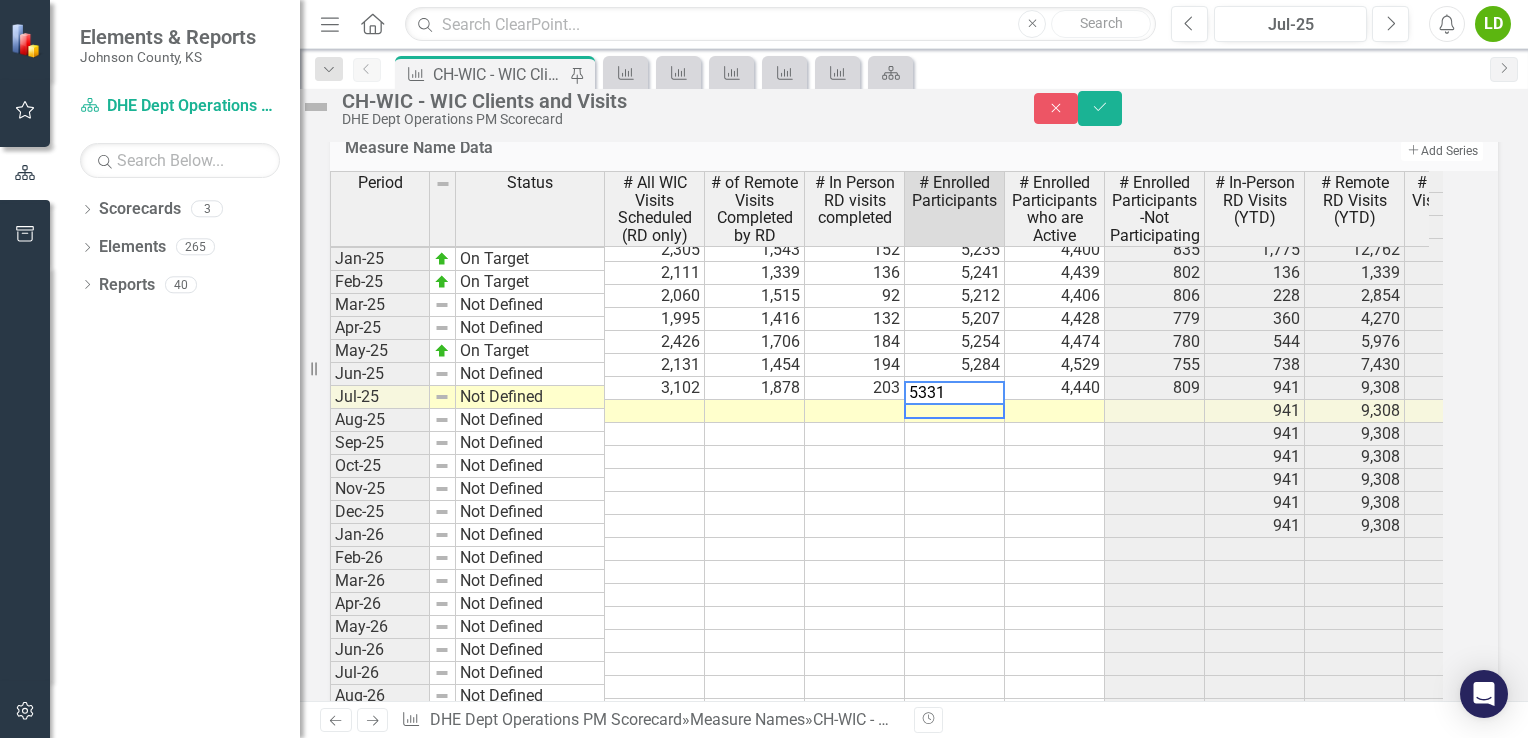 click at bounding box center (1055, 411) 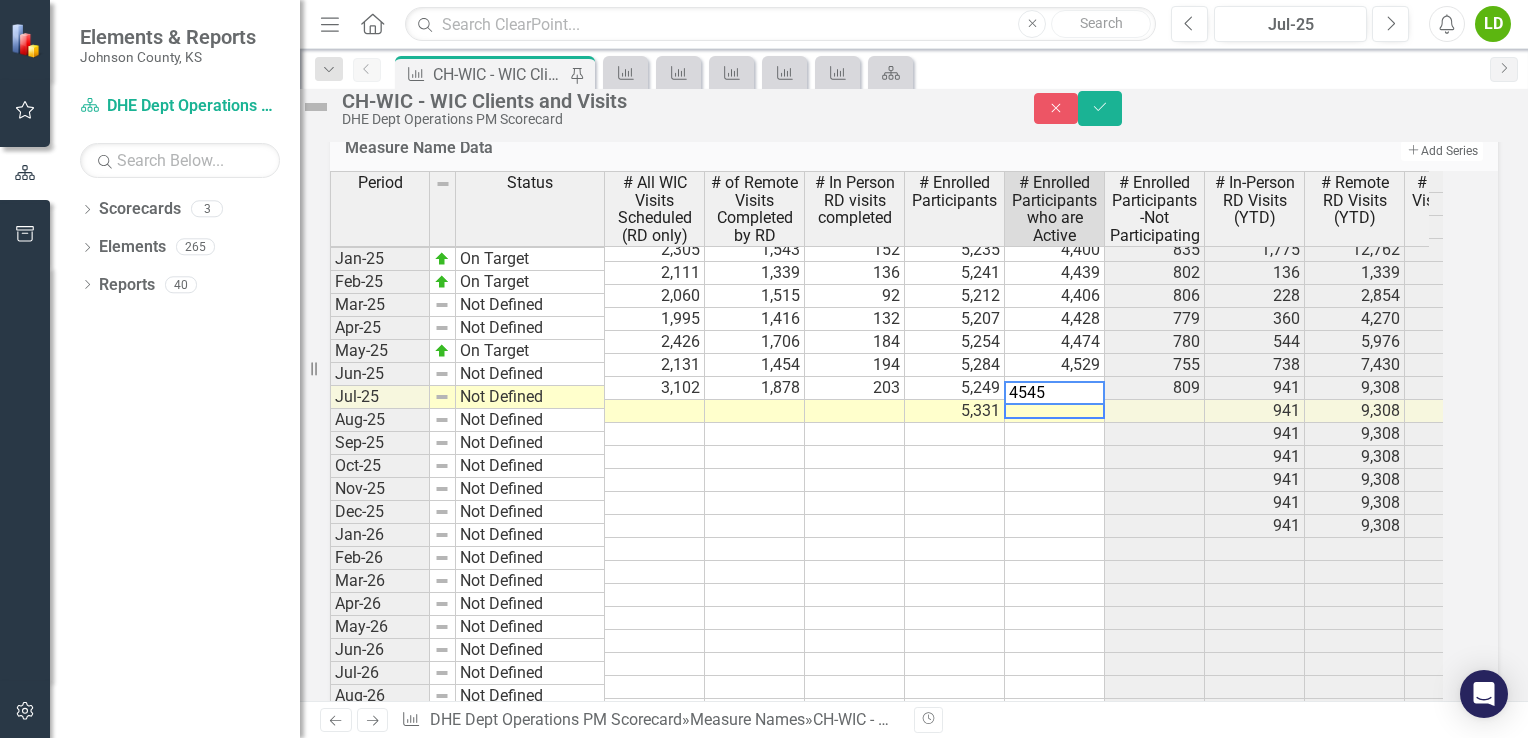 type on "4545" 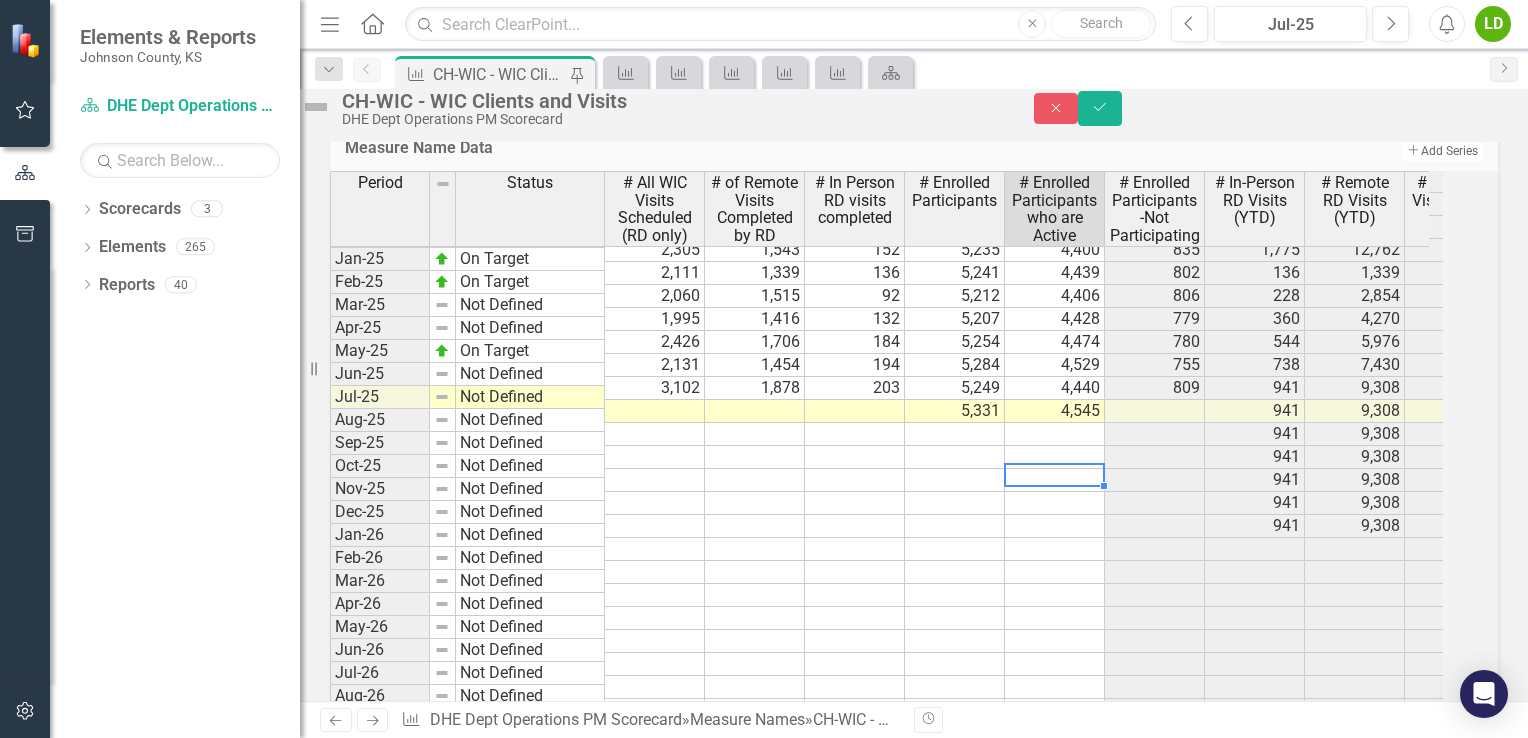 click at bounding box center [1055, 480] 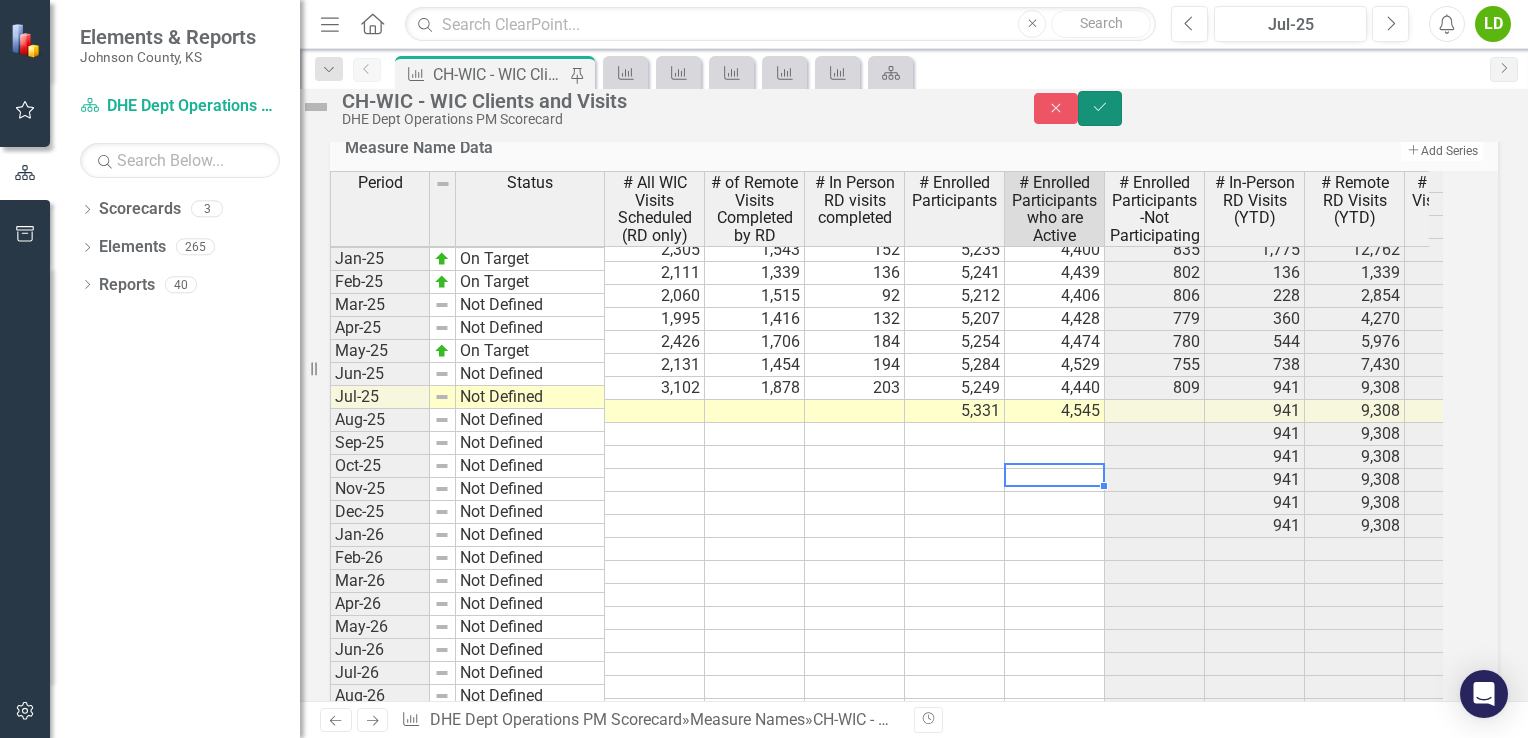 click on "Save" 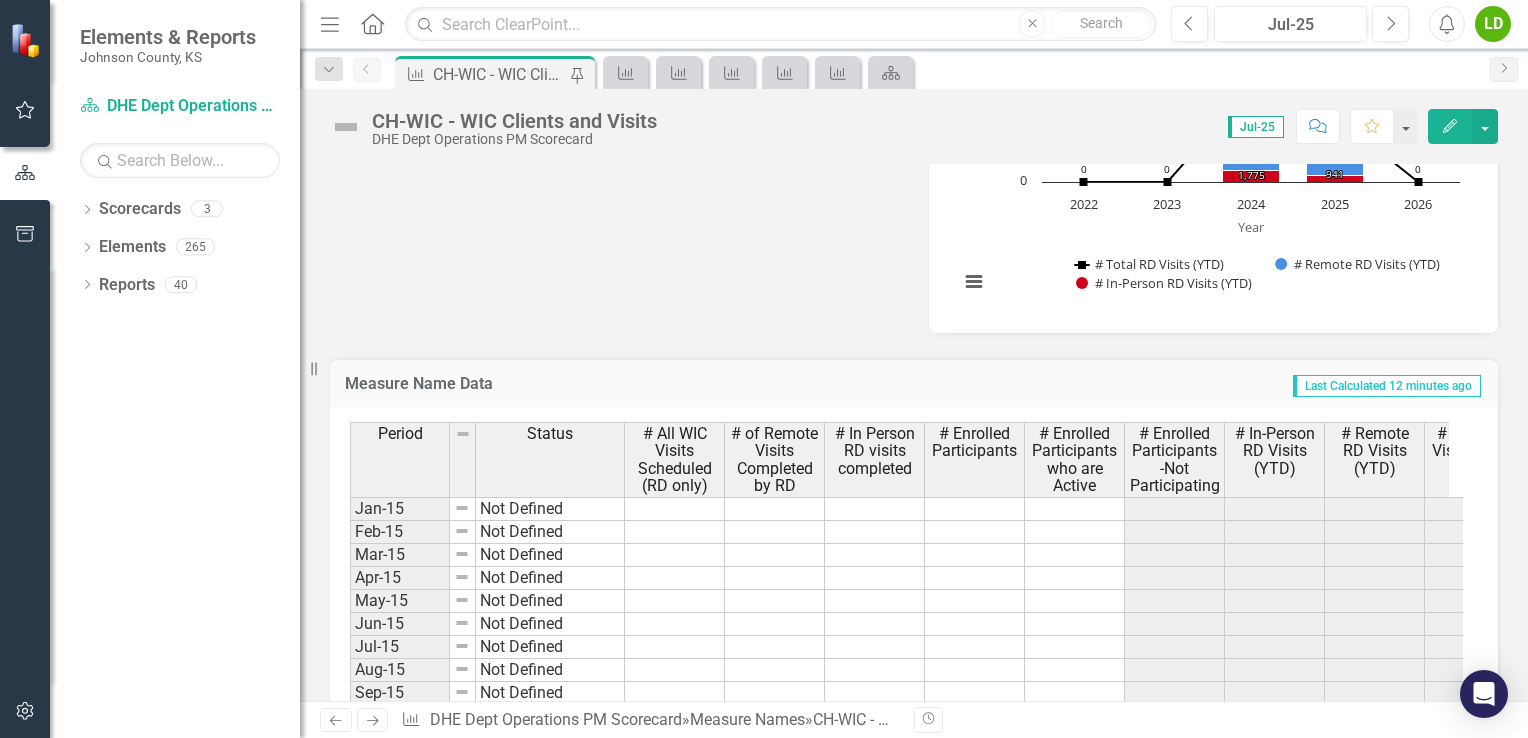 scroll, scrollTop: 1600, scrollLeft: 0, axis: vertical 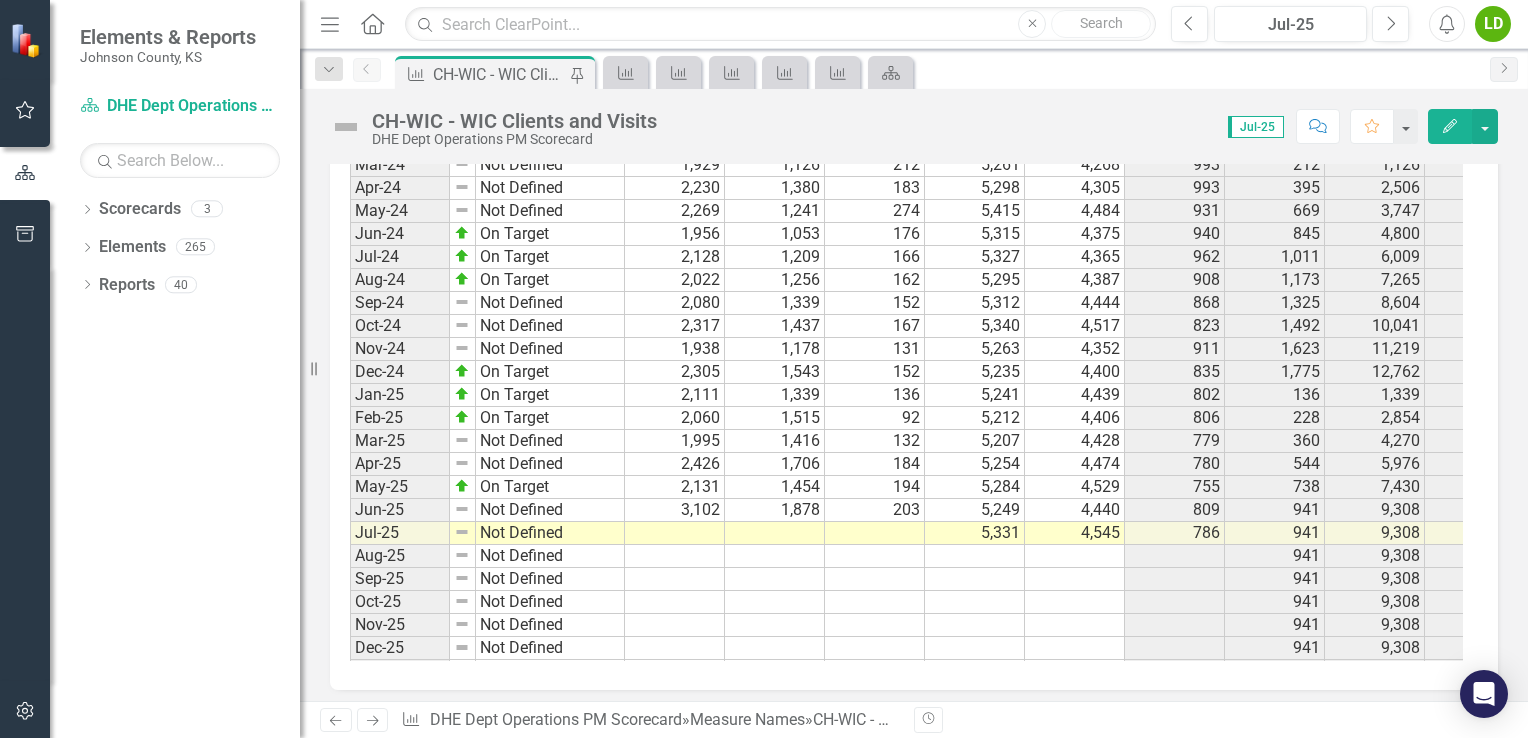 click on "Dec-22 Not Defined 5,198 4,508 690 0 Jan-23 Not Defined 5,262 4,594 668 0 Feb-23 Not Defined 5,225 4,504 721 0 Mar-23 Not Defined 5,258 4,579 679 0 Apr-23 Not Defined 5,244 4,548 696 0 May-23 Not Defined 5,301 4,602 699 0 Jun-23 Not Defined 5,315 4,556 759 0 Jul-23 Not Defined 5,348 4,560 788 0 Aug-23 Not Defined 5,412 4,627 785 0 Sep-23 Not Defined 5,372 4,535 837 0 Oct-23 Not Defined 5,376 4,535 841 0 Nov-23 Not Defined 5,341 4,426 915 0 Dec-23 Not Defined 5,249 4,290 959 0 Jan-24 Not Defined 5,221 4,268 953 0 Feb-24 Not Defined 5,210 4,286 924 0 Mar-24 Not Defined 1,929 1,126 212 5,261 4,268 993 212 1,126 1,338 Apr-24 Not Defined 2,230 1,380 183 5,298 4,305 993 395 2,506 2,901 May-24 Not Defined 2,269 1,241 274 5,415 4,484 931 669 3,747 4,416 Jun-24 On Target 1,956 1,053 176 5,315 4,375 940 845 4,800 5,645 Jul-24 On Target 2,128 1,209 166 5,327 4,365 962 1,011 6,009 7,020 Aug-24 On Target 2,022 1,256 162 5,295 4,387 908 1,173 7,265 8,438 Sep-24 Not Defined 2,080 1,339 152 5,312 4,444 868 1,325 8,604 9,929" at bounding box center [1087, 349] 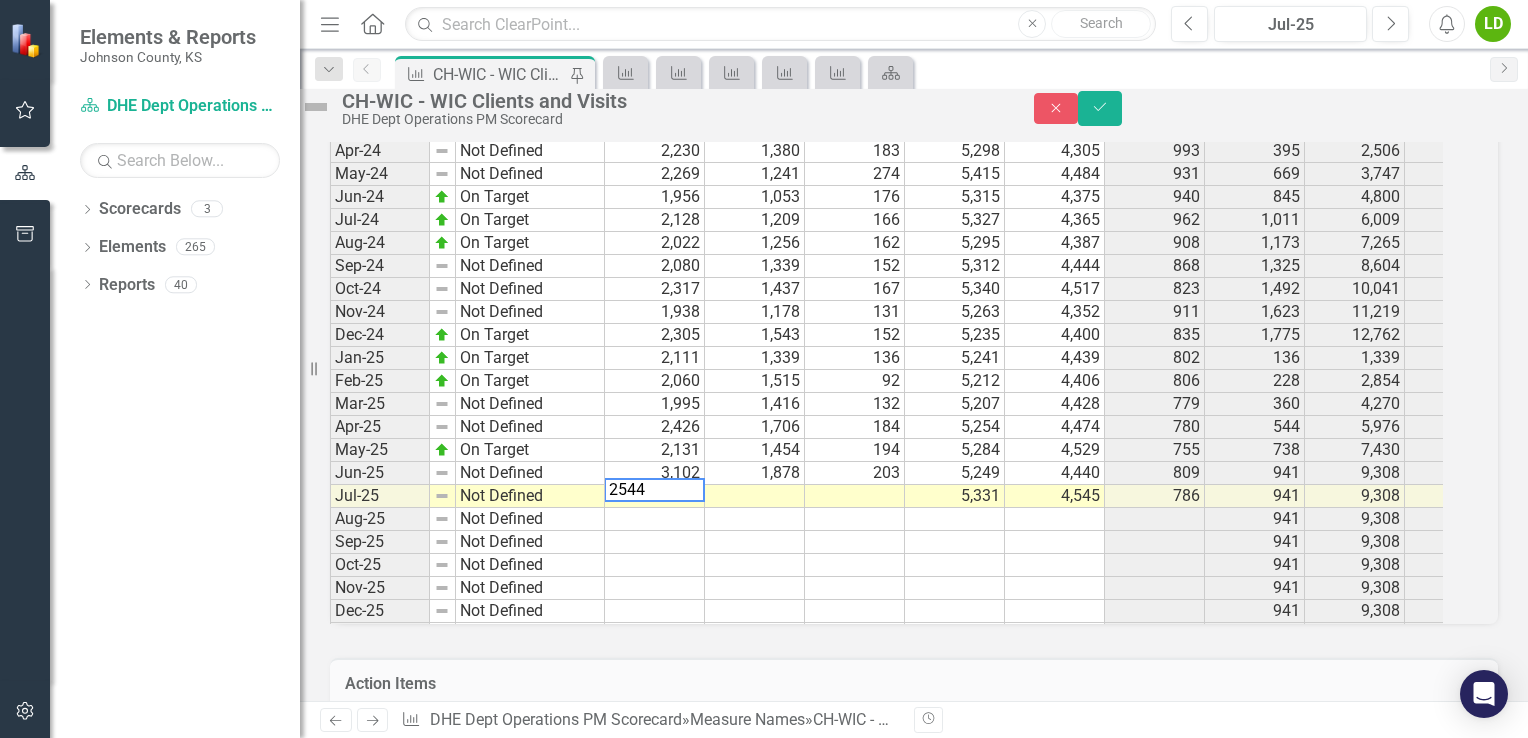 click at bounding box center (755, 496) 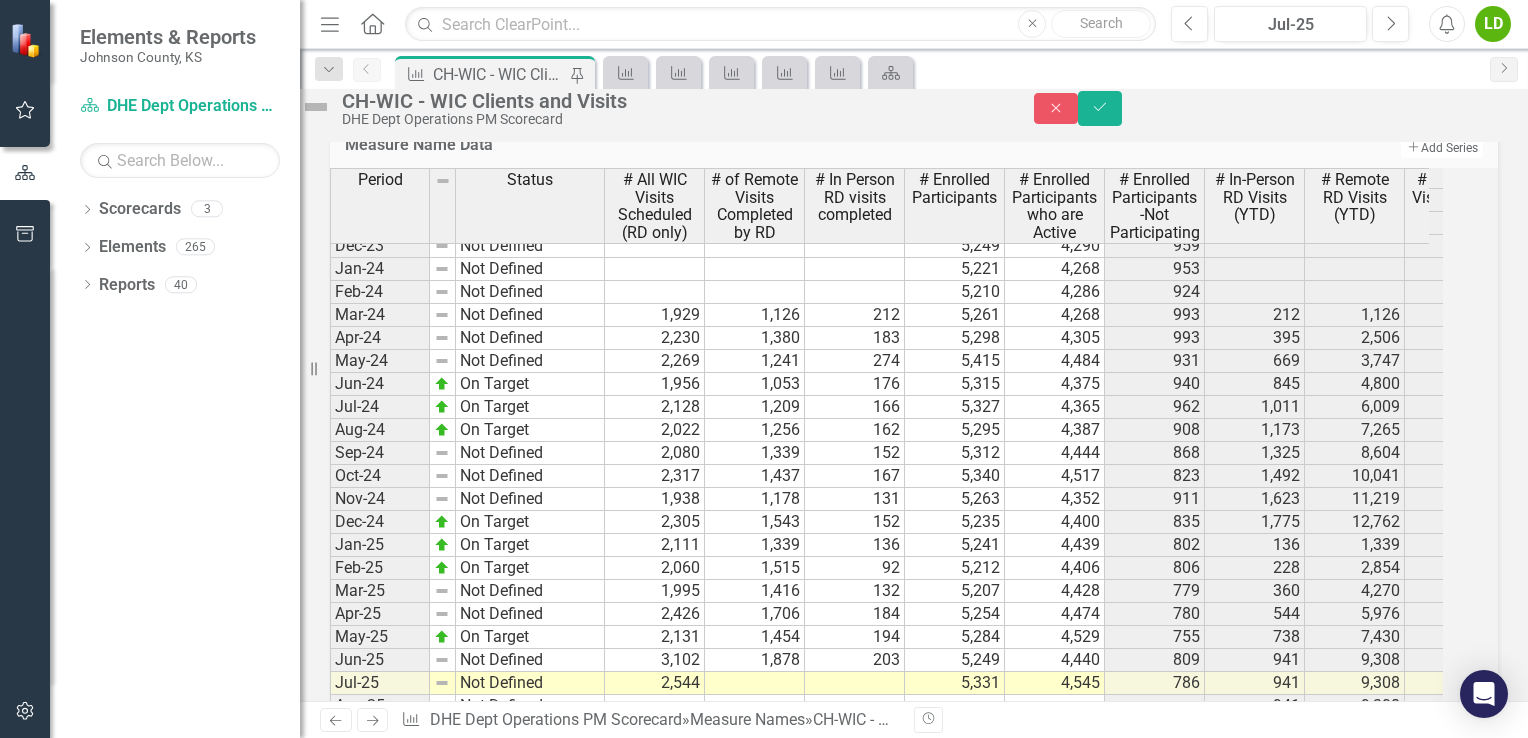 scroll, scrollTop: 1397, scrollLeft: 0, axis: vertical 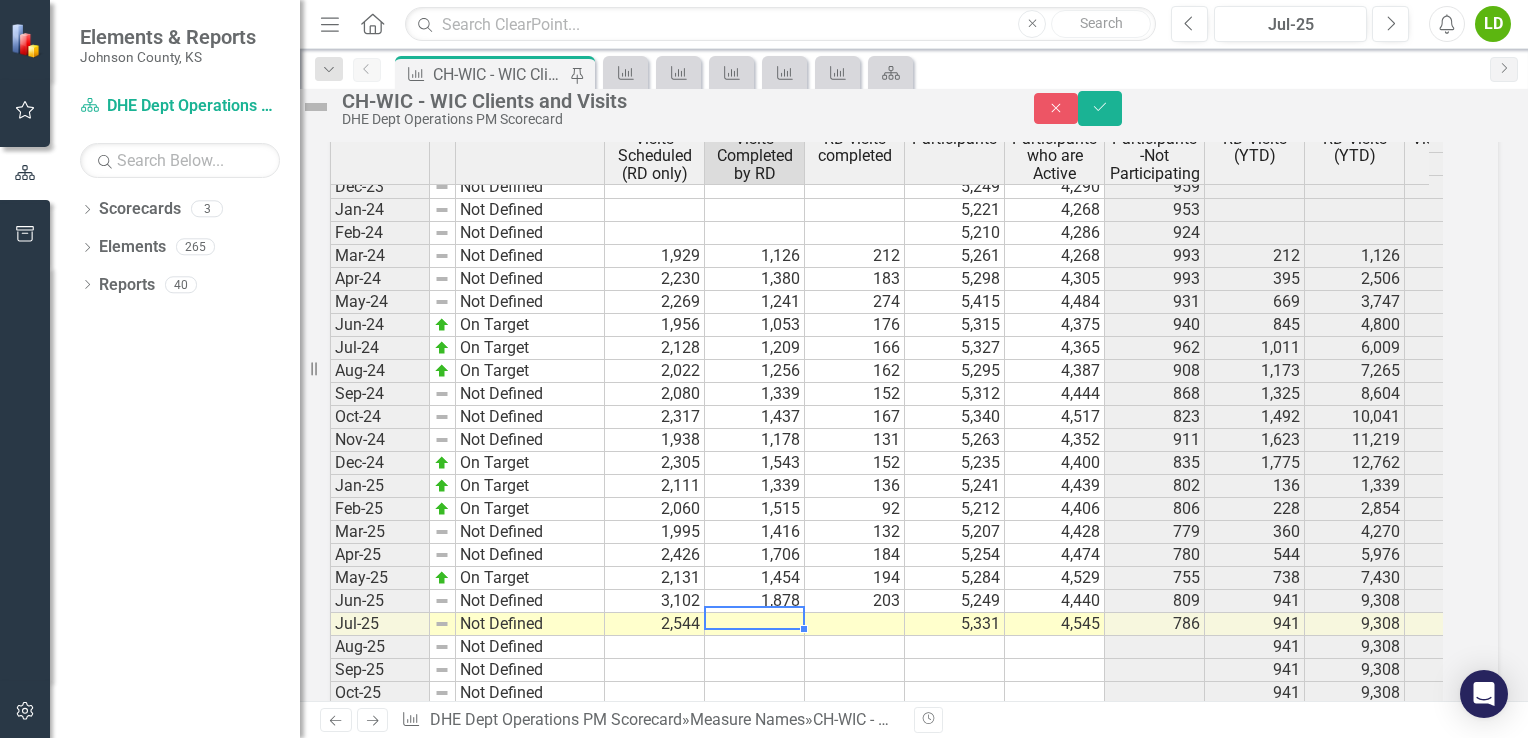 click at bounding box center (755, 624) 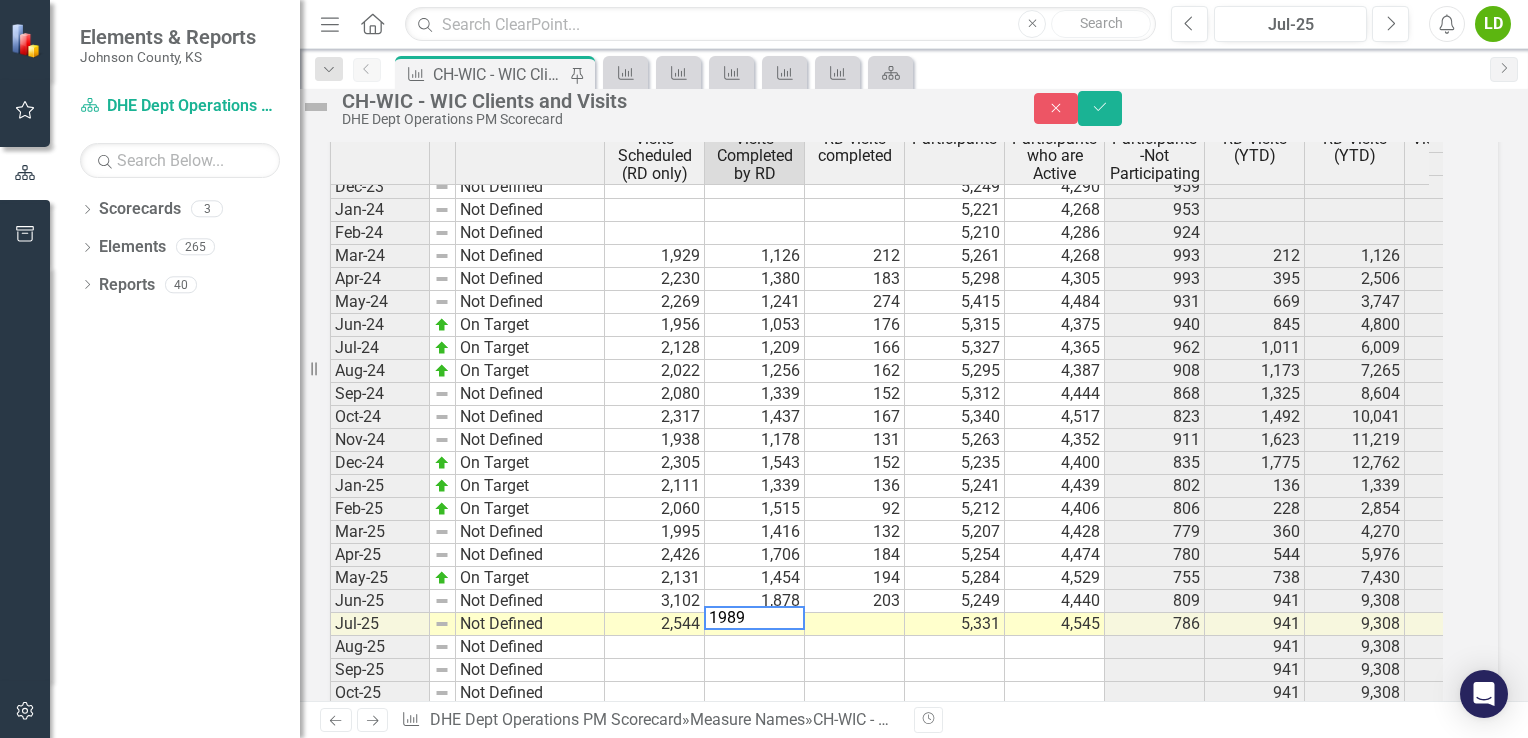 click at bounding box center [855, 624] 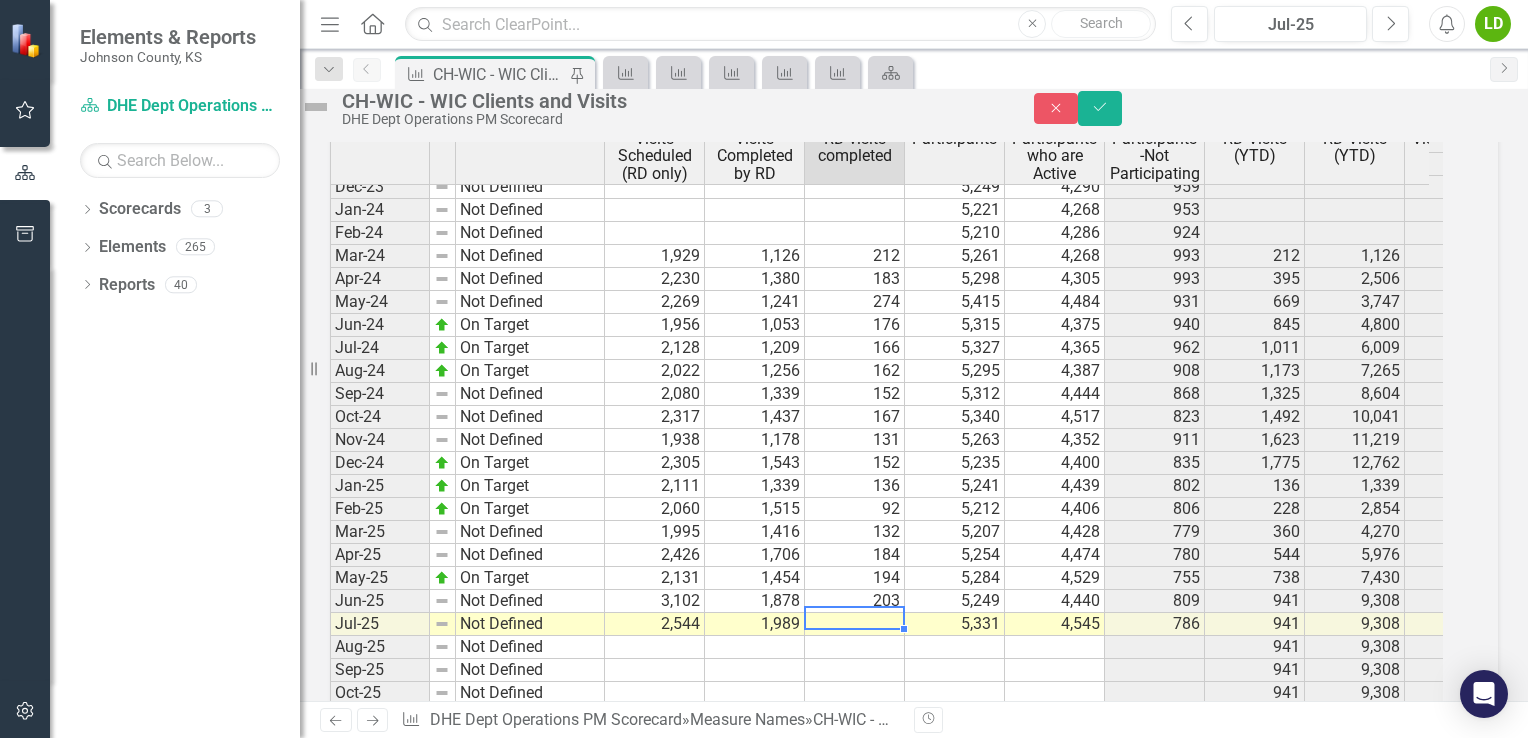 click on "1,989" at bounding box center [755, 624] 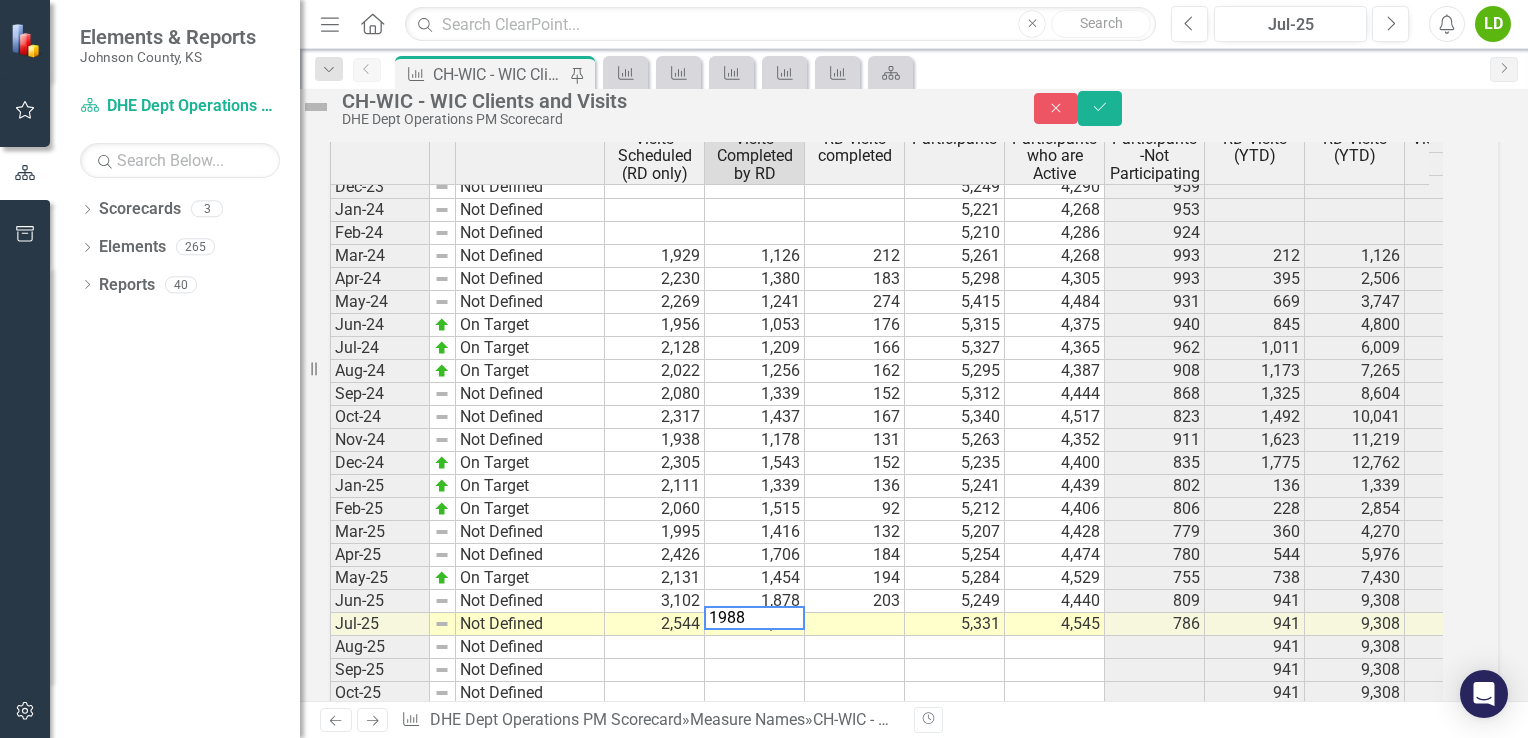 click at bounding box center [855, 624] 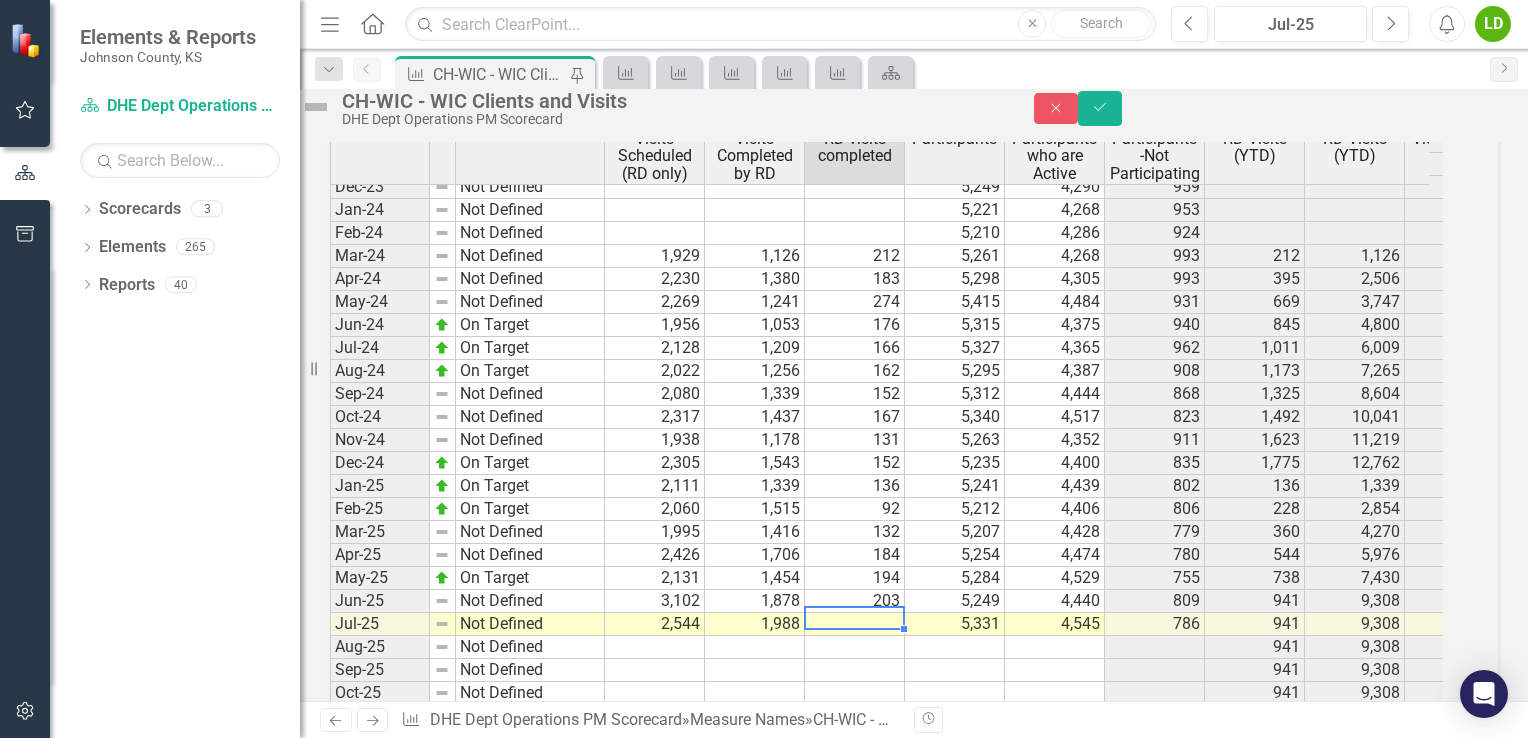 scroll, scrollTop: 2571, scrollLeft: 0, axis: vertical 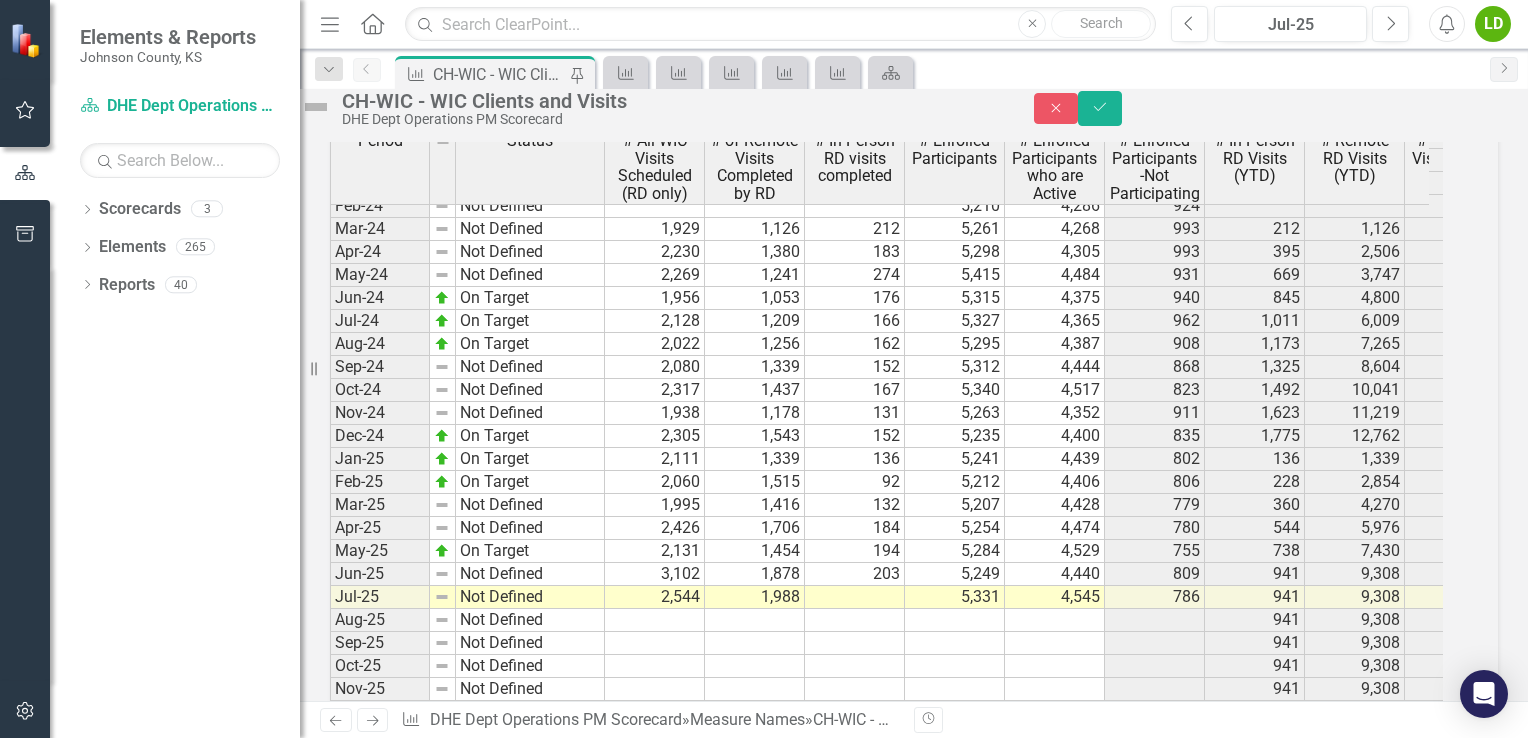 click on "Dec-22 Not Defined 5,198 4,508 690 0 Jan-23 Not Defined 5,262 4,594 668 0 Feb-23 Not Defined 5,225 4,504 721 0 Mar-23 Not Defined 5,258 4,579 679 0 Apr-23 Not Defined 5,244 4,548 696 0 May-23 Not Defined 5,301 4,602 699 0 Jun-23 Not Defined 5,315 4,556 759 0 Jul-23 Not Defined 5,348 4,560 788 0 Aug-23 Not Defined 5,412 4,627 785 0 Sep-23 Not Defined 5,372 4,535 837 0 Oct-23 Not Defined 5,376 4,535 841 0 Nov-23 Not Defined 5,341 4,426 915 0 Dec-23 Not Defined 5,249 4,290 959 0 Jan-24 Not Defined 5,221 4,268 953 0 Feb-24 Not Defined 5,210 4,286 924 0 Mar-24 Not Defined 1,929 1,126 212 5,261 4,268 993 212 1,126 1,338 Apr-24 Not Defined 2,230 1,380 183 5,298 4,305 993 395 2,506 2,901 May-24 Not Defined 2,269 1,241 274 5,415 4,484 931 669 3,747 4,416 Jun-24 On Target 1,956 1,053 176 5,315 4,375 940 845 4,800 5,645 Jul-24 On Target 2,128 1,209 166 5,327 4,365 962 1,011 6,009 7,020 Aug-24 On Target 2,022 1,256 162 5,295 4,387 908 1,173 7,265 8,438 Sep-24 Not Defined 2,080 1,339 152 5,312 4,444 868 1,325 8,604 9,929" at bounding box center (1067, 413) 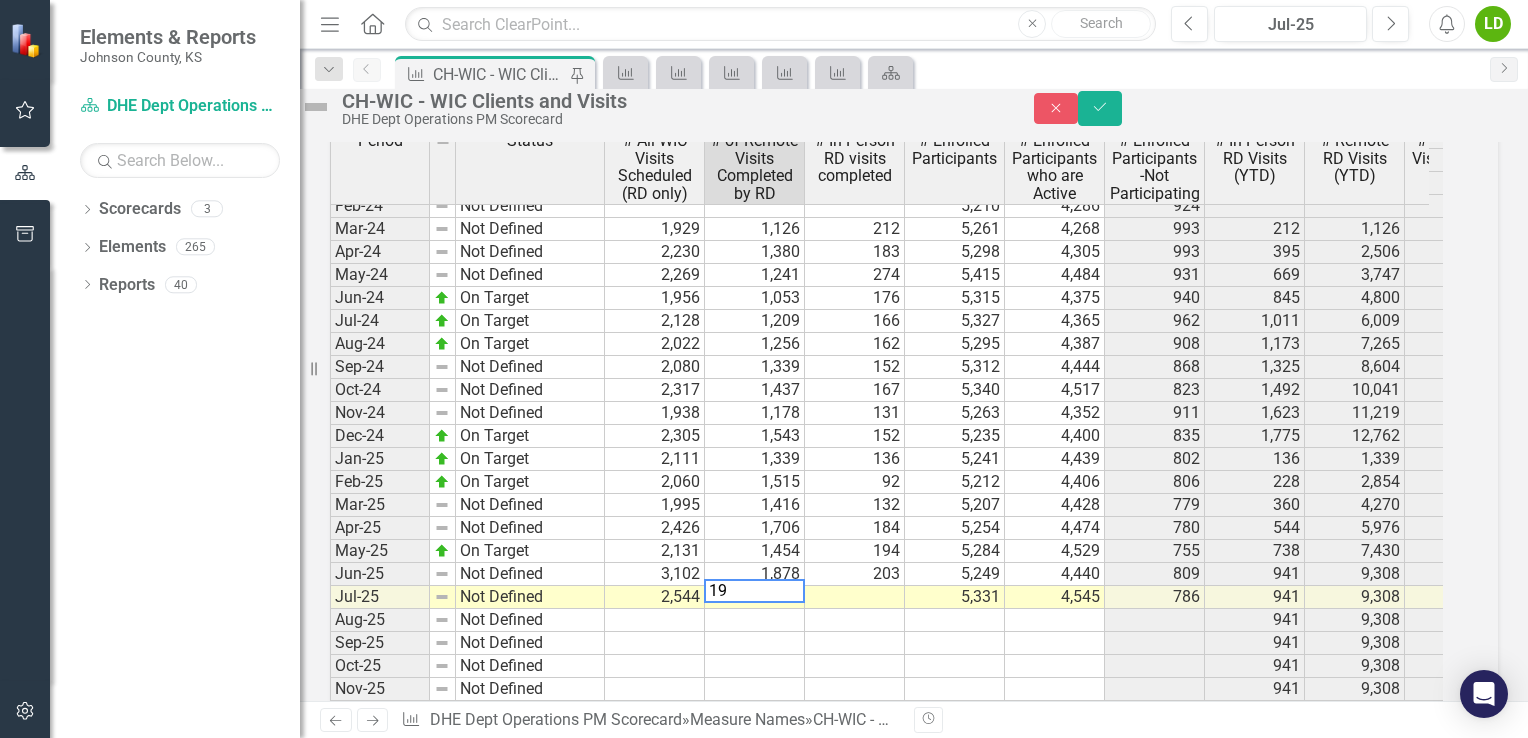 type on "1" 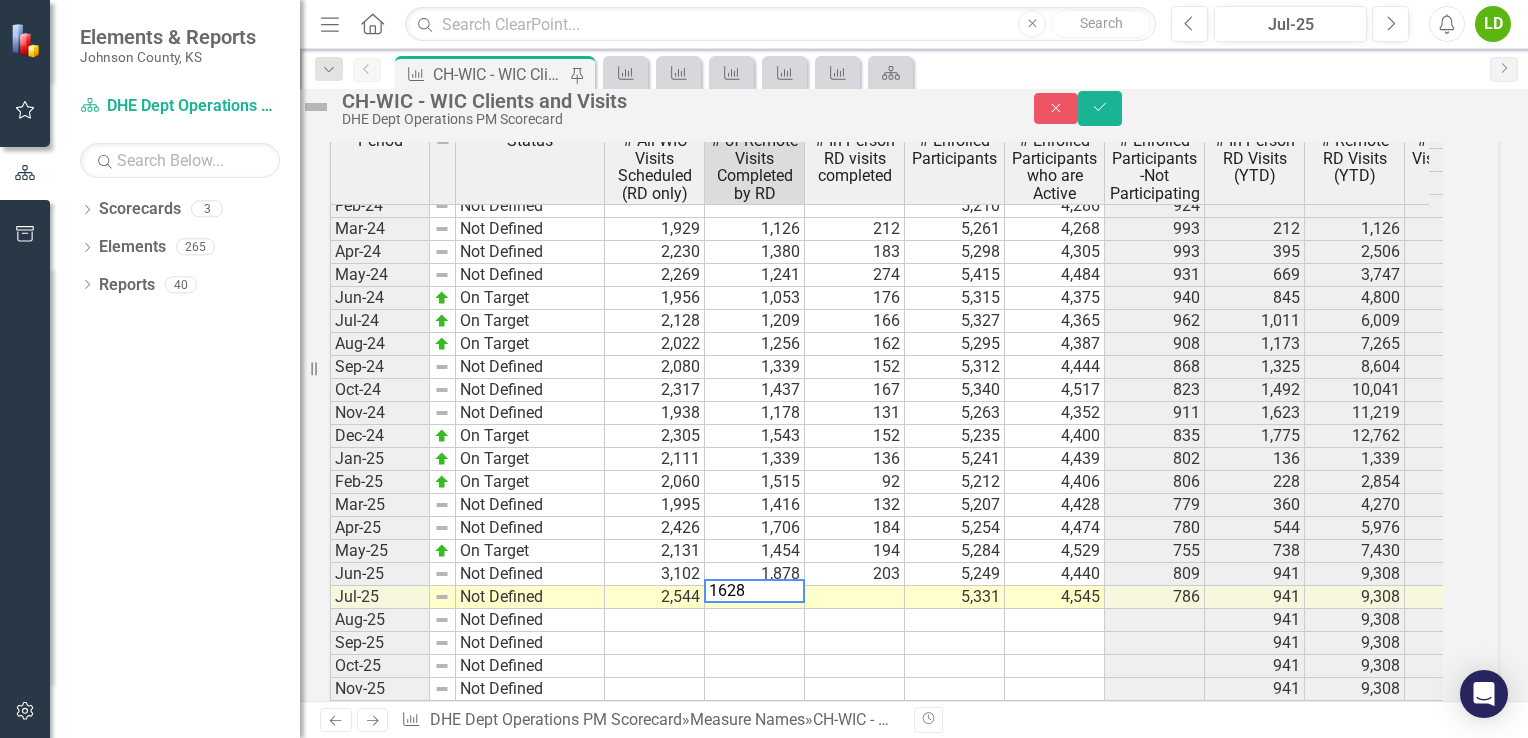 click at bounding box center (855, 597) 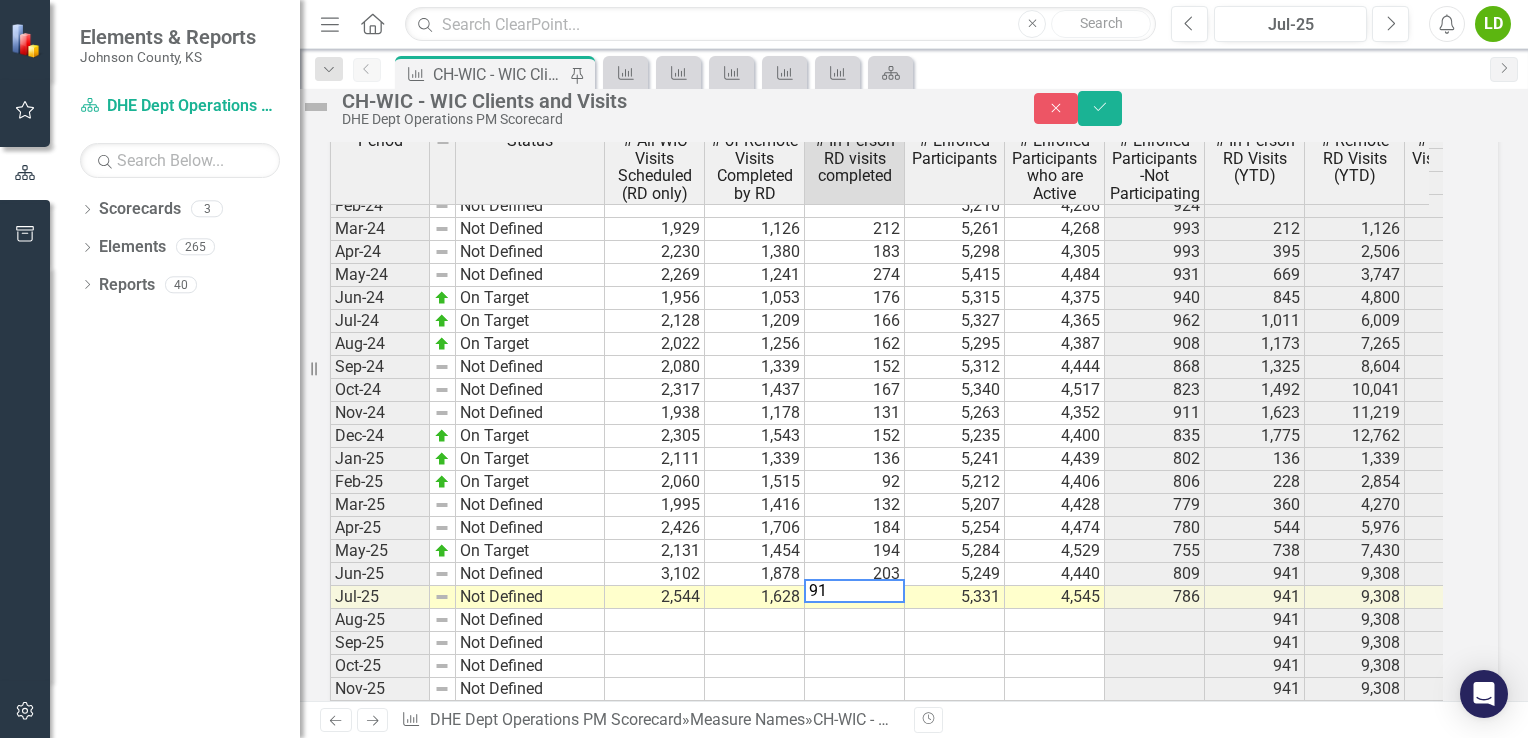 type on "9" 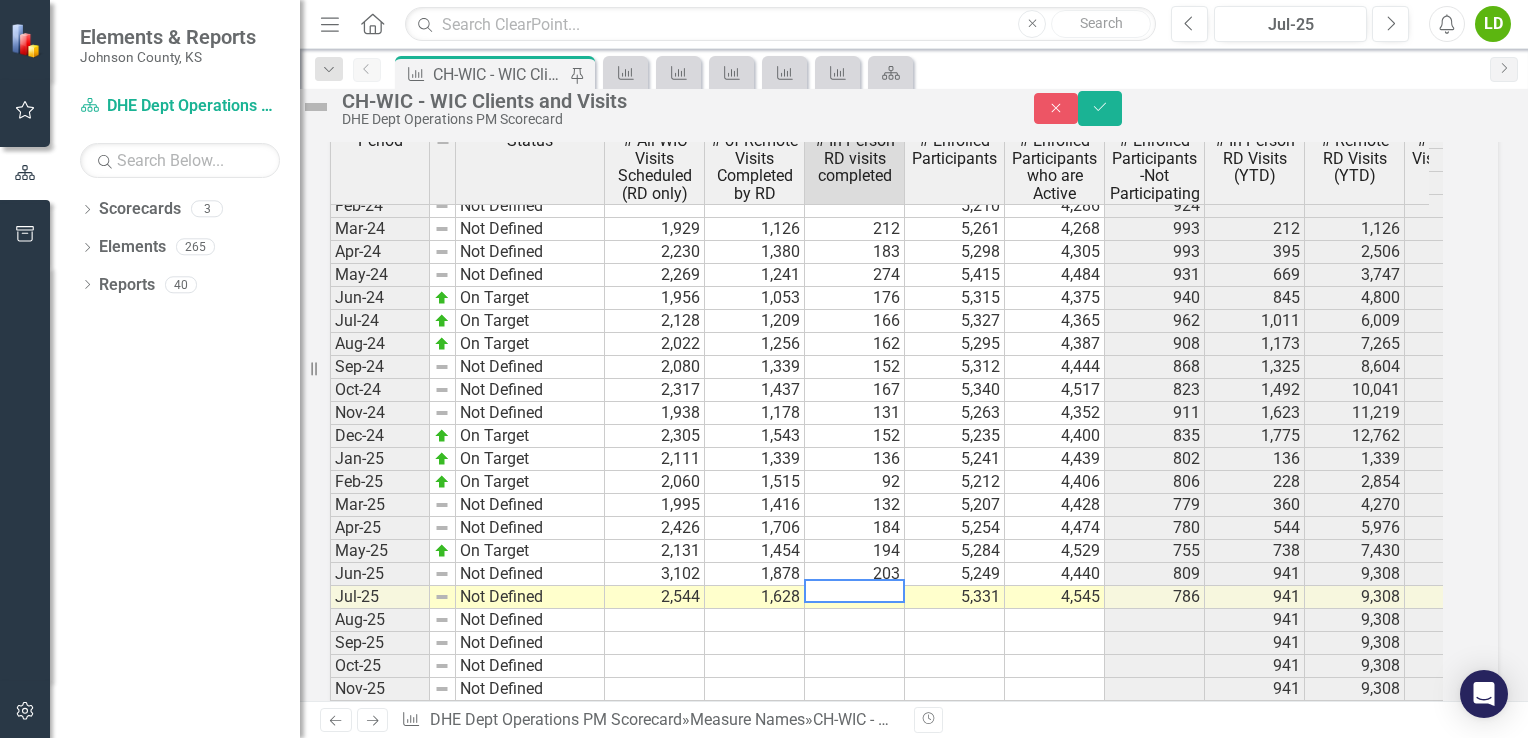 click on "1,628" at bounding box center (755, 597) 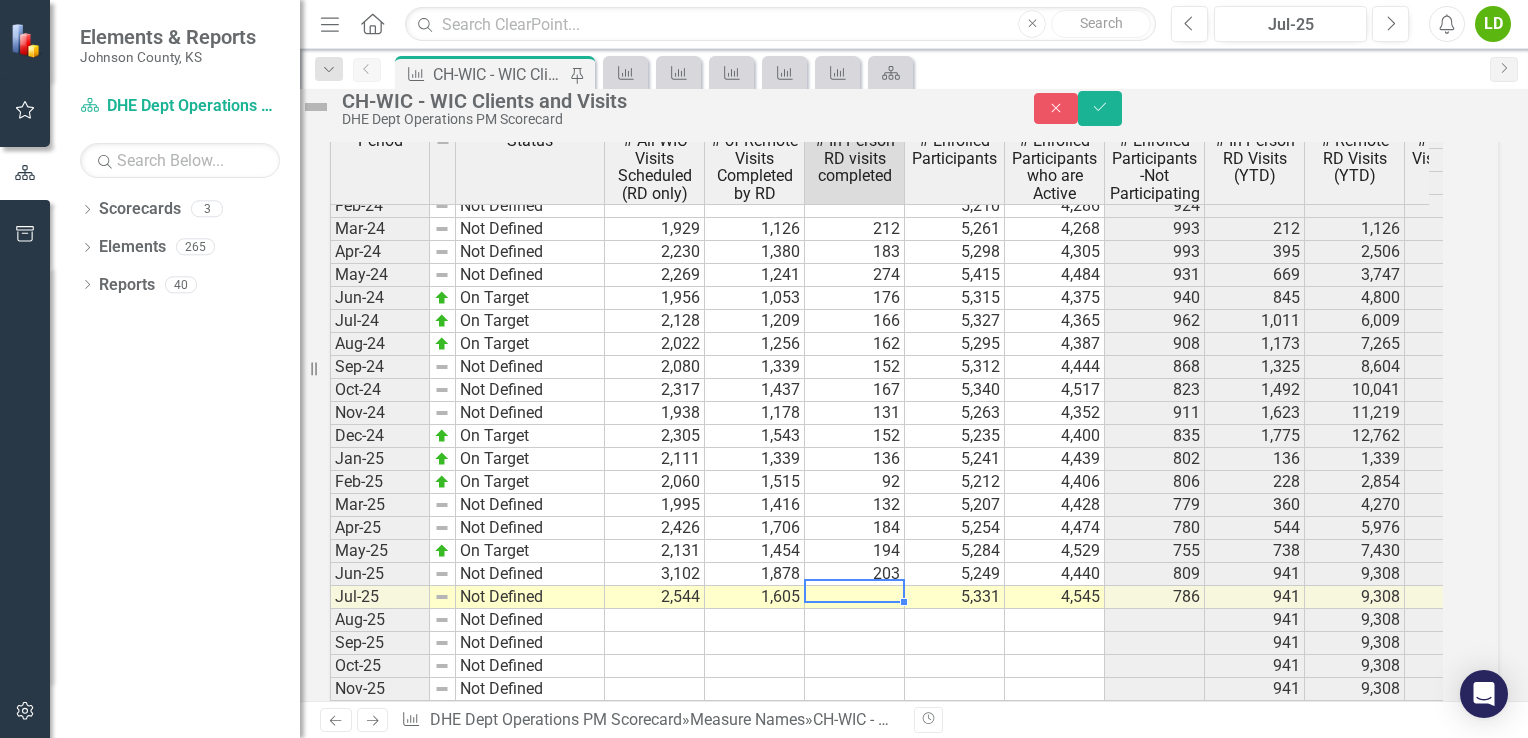 click at bounding box center (855, 597) 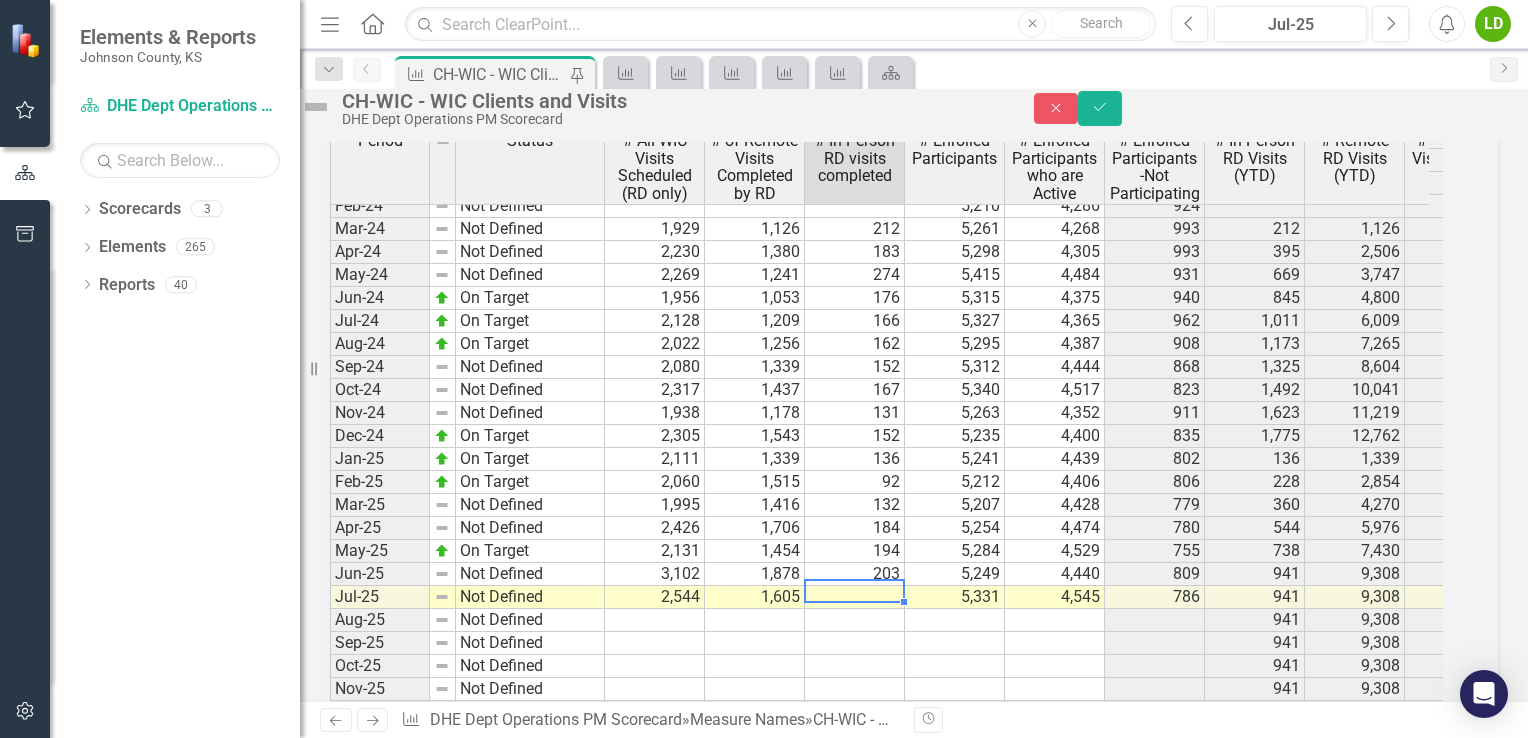 scroll, scrollTop: 2760, scrollLeft: 0, axis: vertical 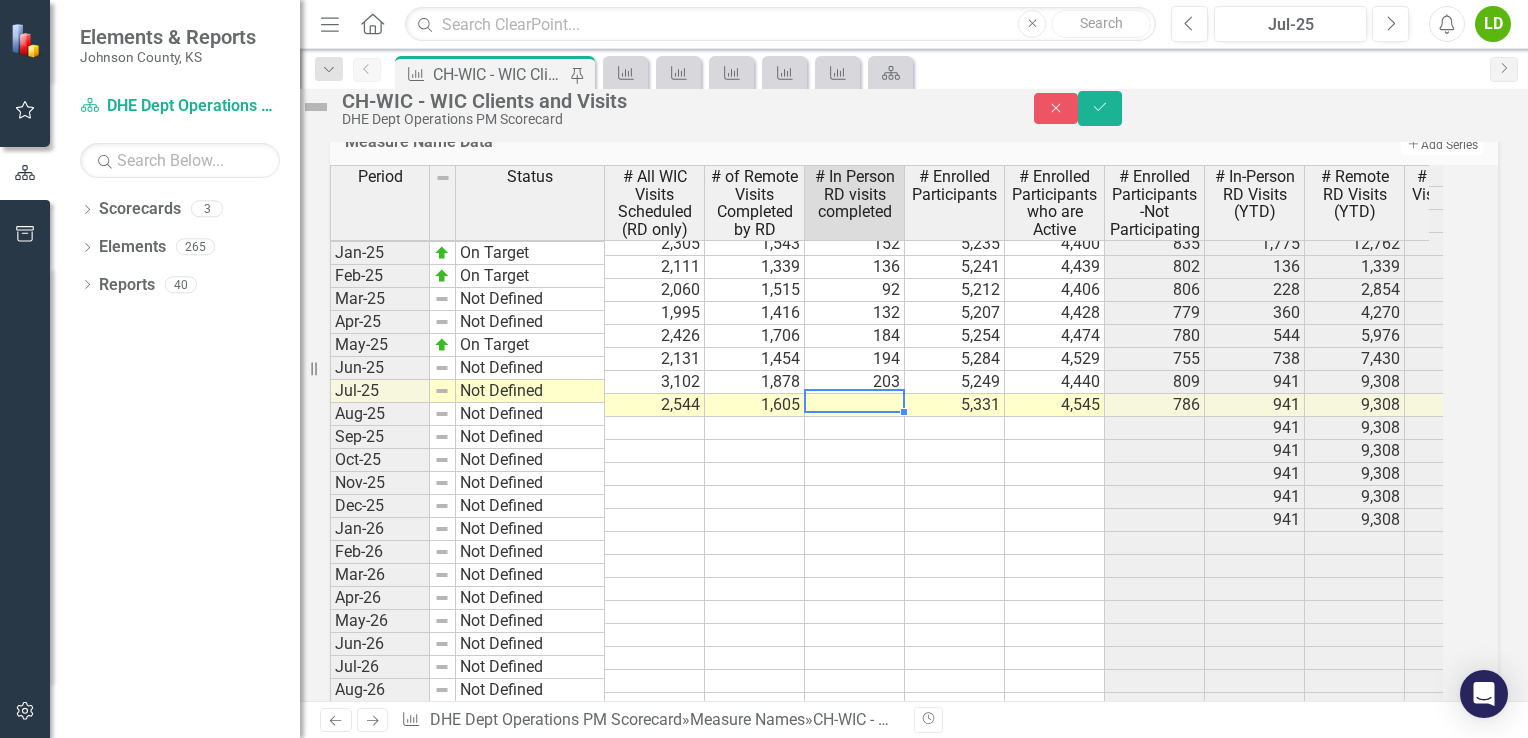 click at bounding box center (855, 405) 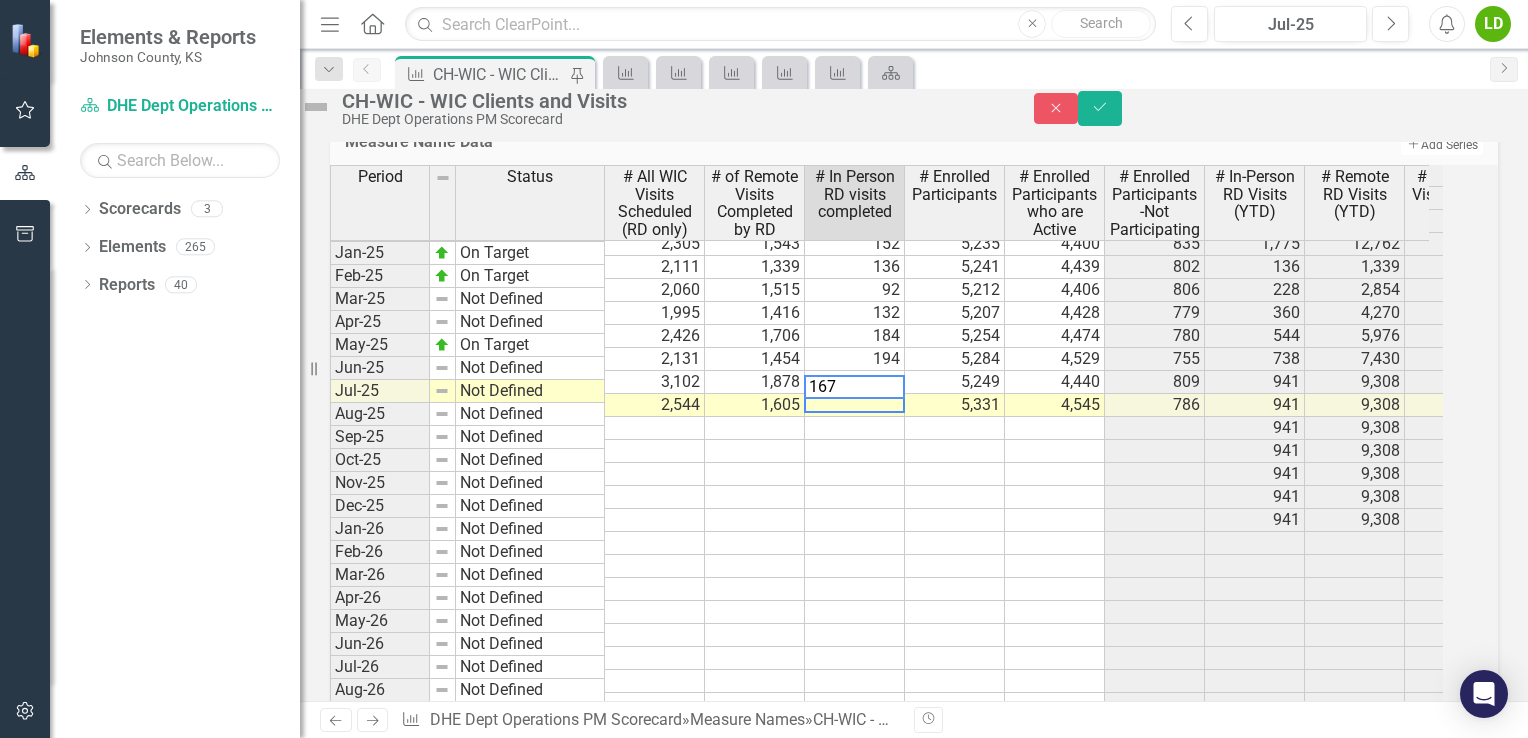 type on "167" 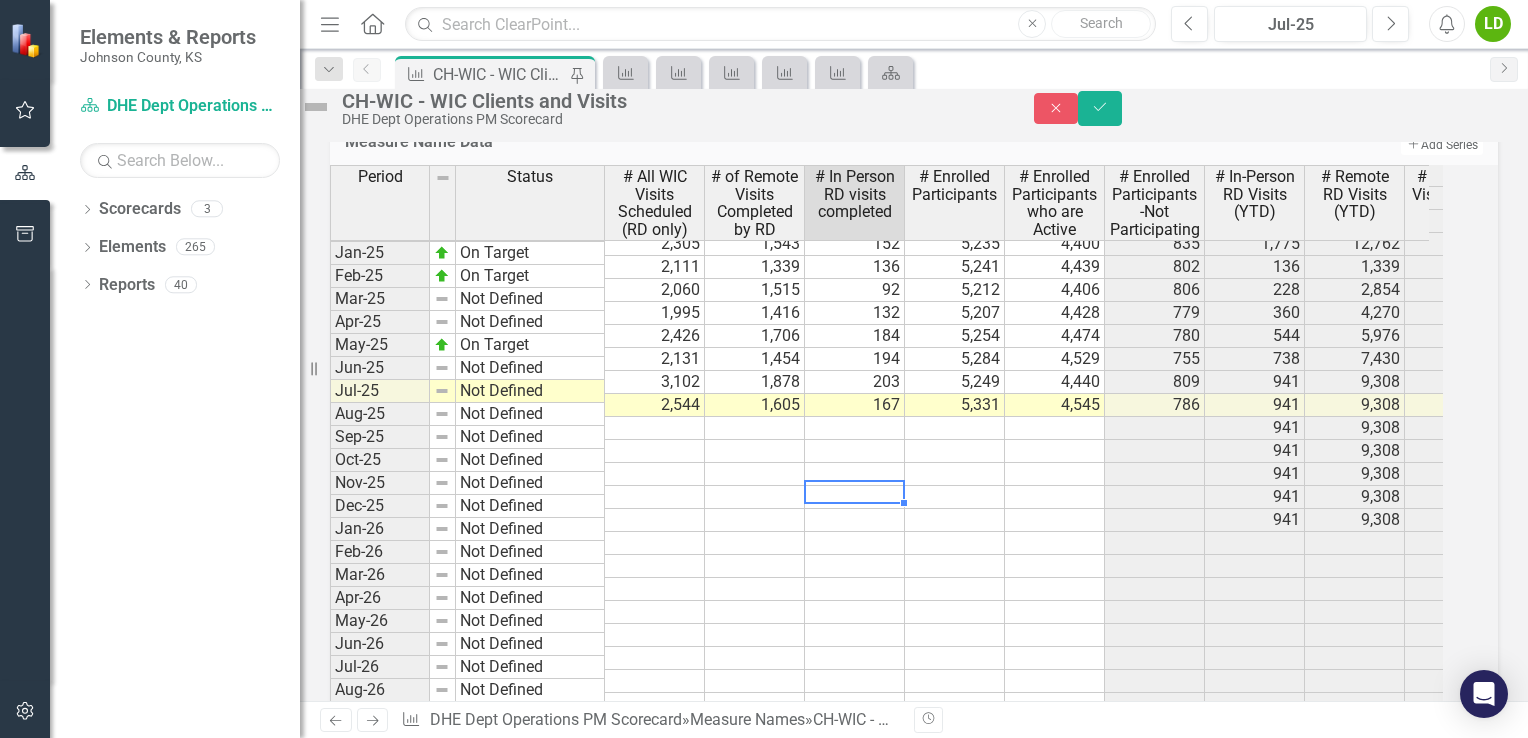 click on "Period Status # All WIC Visits Scheduled (RD only) # of Remote Visits Completed by RD # In Person RD visits completed # Enrolled Participants # Enrolled Participants who are Active  # Enrolled Participants -Not Participating  # In-Person RD Visits (YTD) # Remote RD Visits (YTD) # Total RD Visits (YTD) #MC clients contacted #MC clients enrolled # Not on WIC, but on MC Dec-23 Not Defined 5,249 4,290 959 0 Jan-24 Not Defined 5,221 4,268 953 0 Feb-24 Not Defined 5,210 4,286 924 0 Mar-24 Not Defined 1,929 1,126 212 5,261 4,268 993 212 1,126 1,338 Apr-24 Not Defined 2,230 1,380 183 5,298 4,305 993 395 2,506 2,901 May-24 Not Defined 2,269 1,241 274 5,415 4,484 931 669 3,747 4,416 Jun-24 On Target 1,956 1,053 176 5,315 4,375 940 845 4,800 5,645 Jul-24 On Target 2,128 1,209 166 5,327 4,365 962 1,011 6,009 7,020 Aug-24 On Target 2,022 1,256 162 5,295 4,387 908 1,173 7,265 8,438 Sep-24 Not Defined 2,080 1,339 152 5,312 4,444 868 1,325 8,604 9,929 Oct-24 Not Defined 2,317 1,437 167 5,340 4,517 823 1,492 10,041 11,533 131" at bounding box center (330, 344) 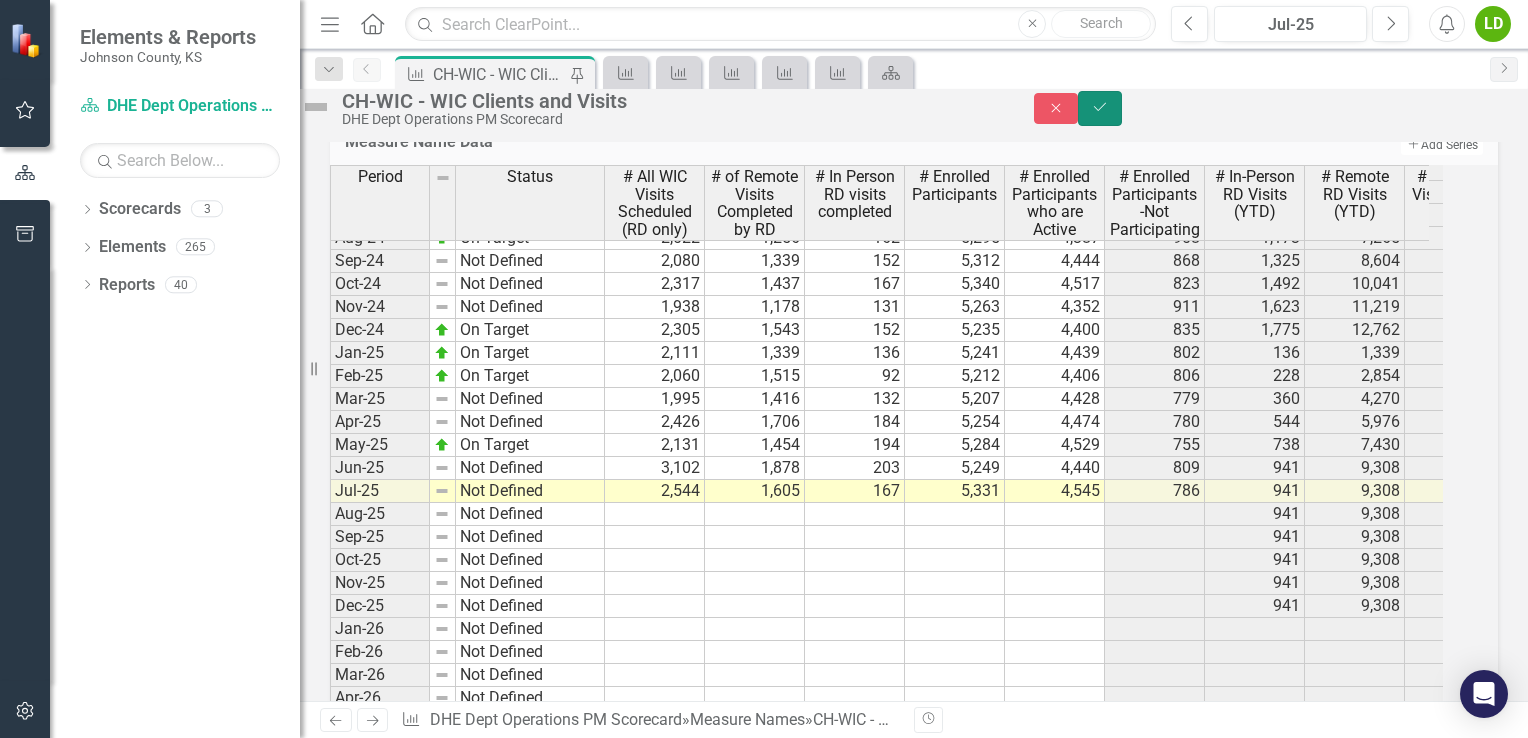 click on "Save" 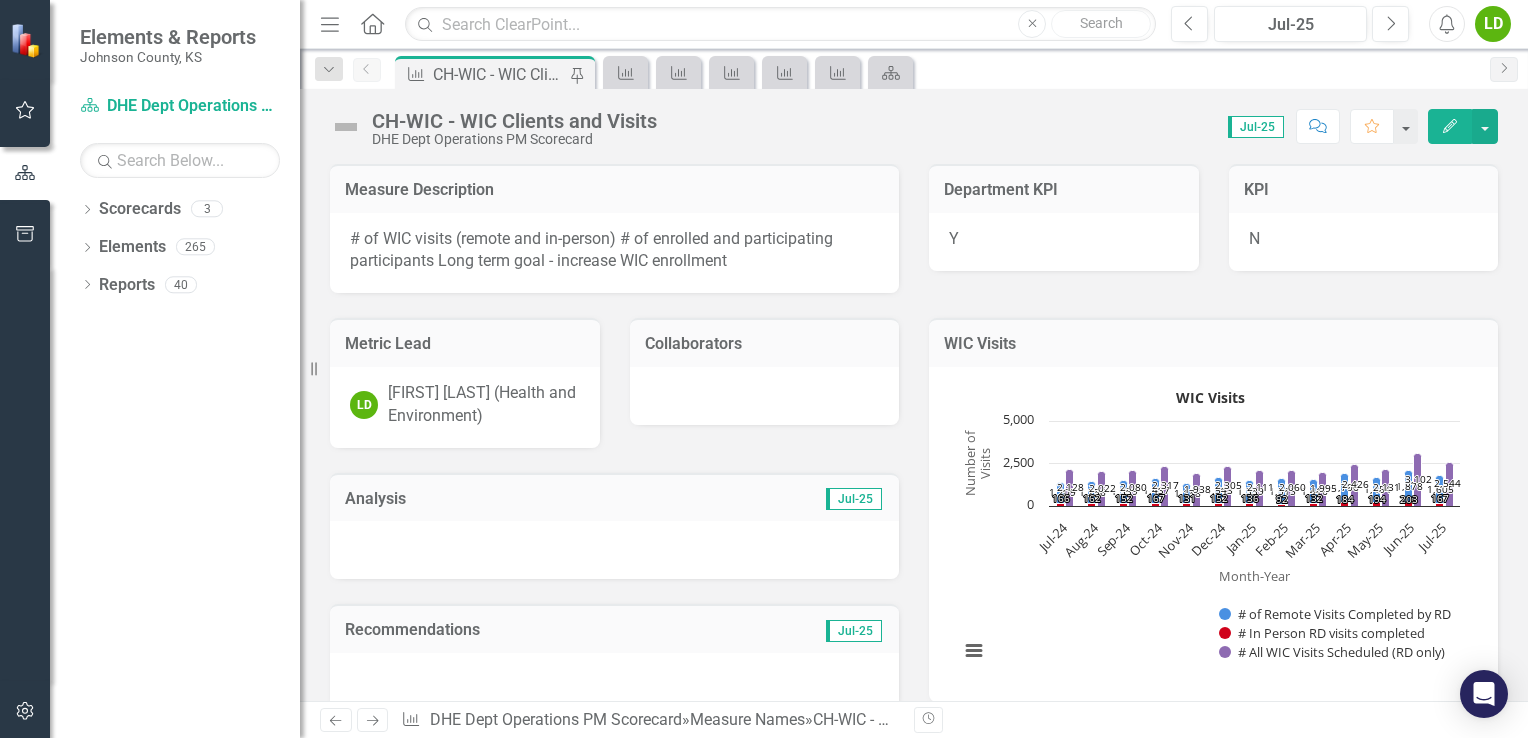 scroll, scrollTop: 0, scrollLeft: 0, axis: both 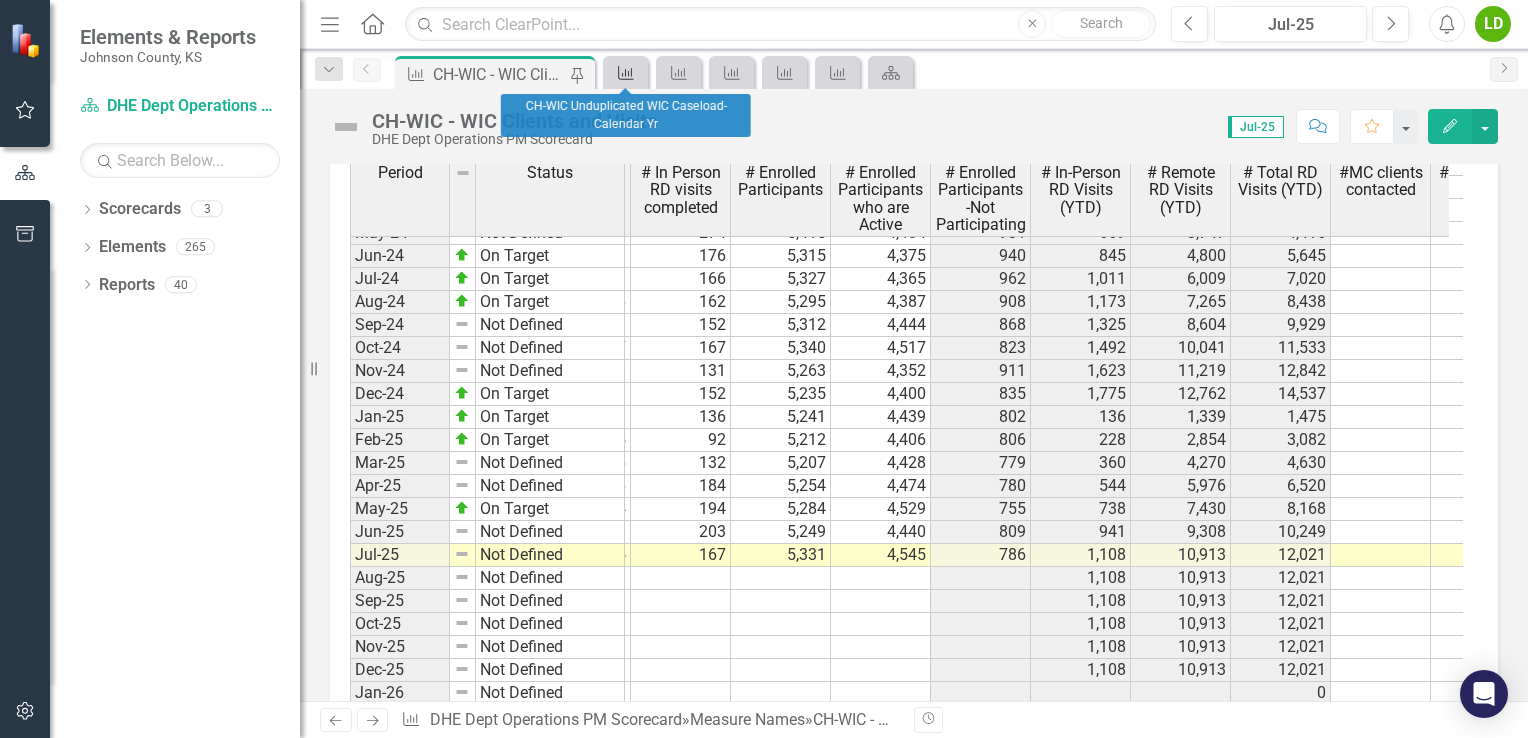 click on "Measure Name" 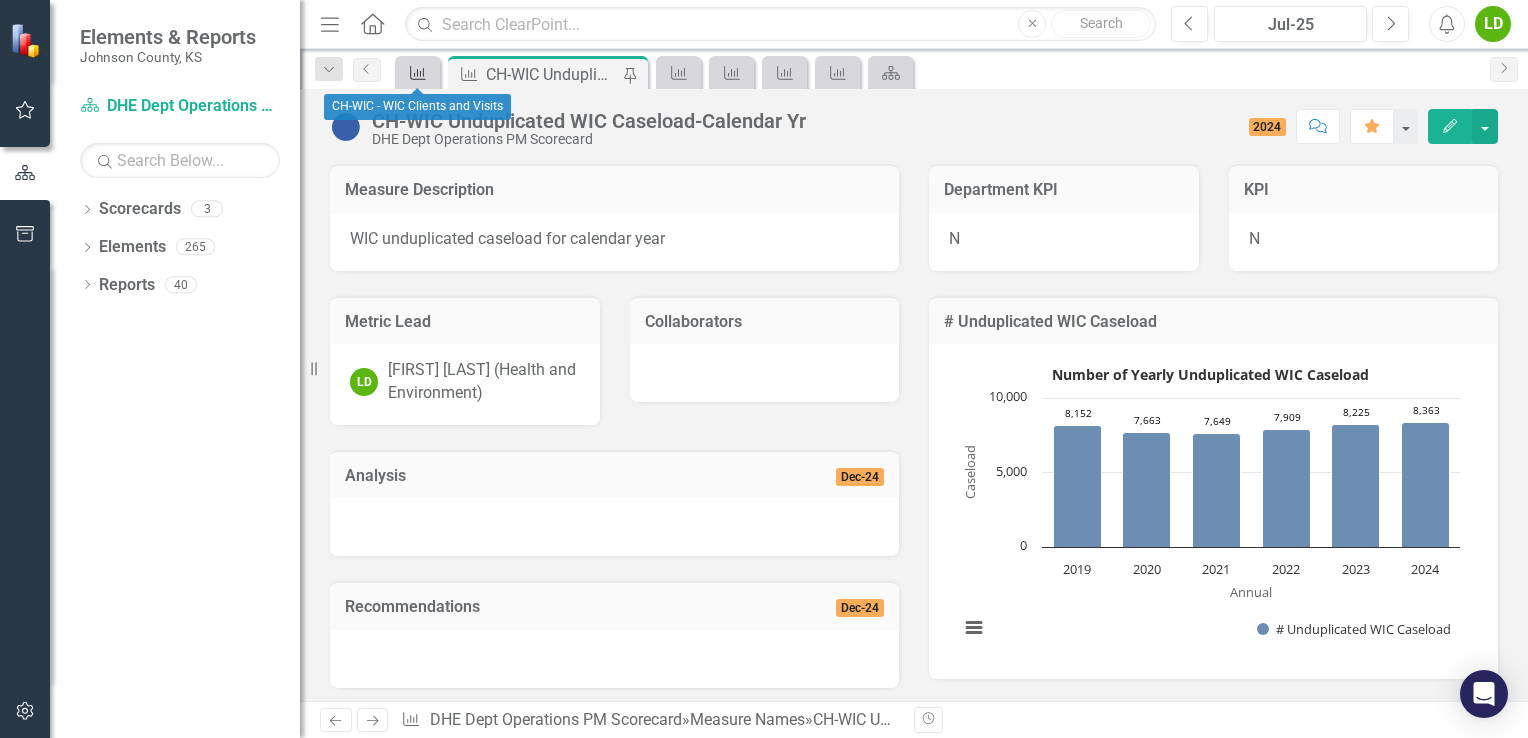 click 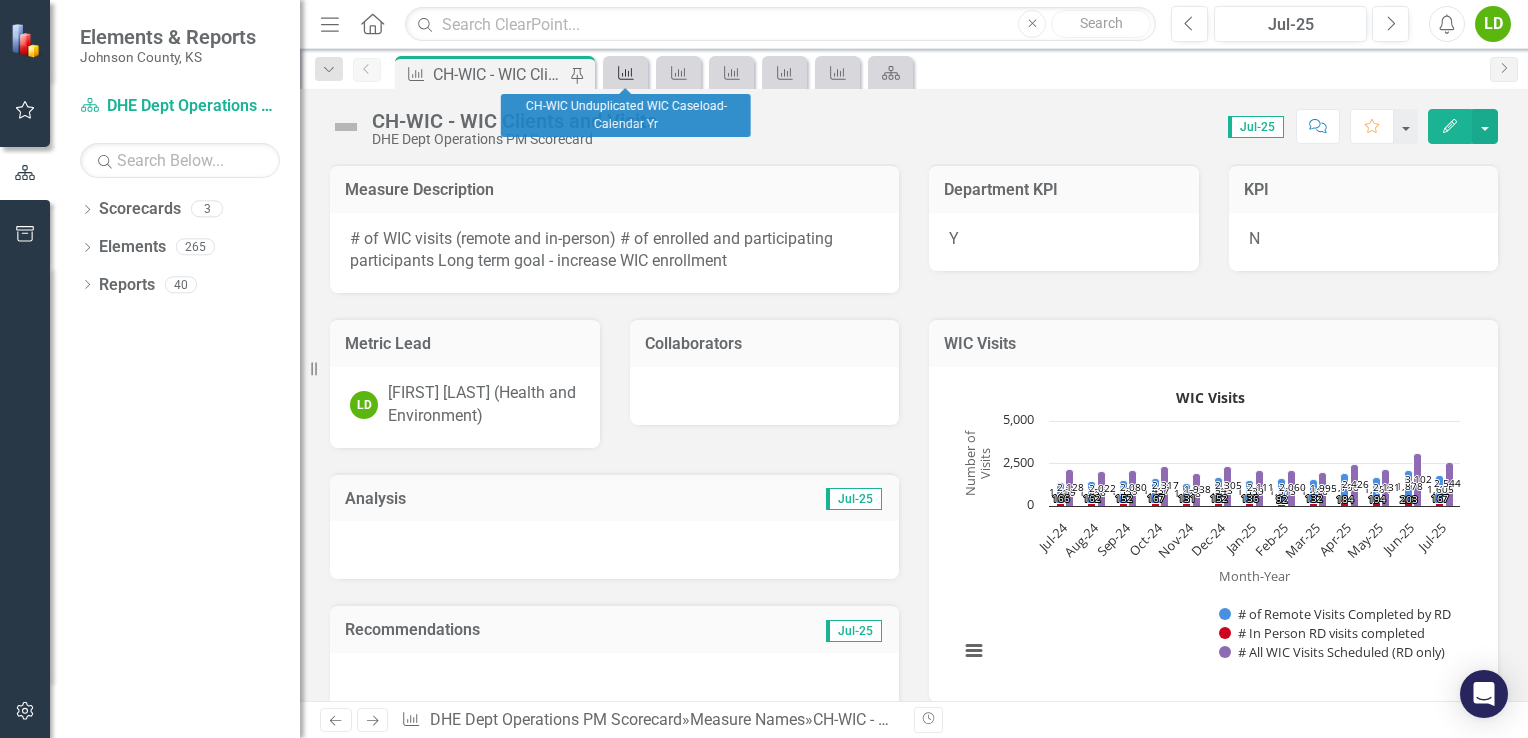 click on "Measure Name" 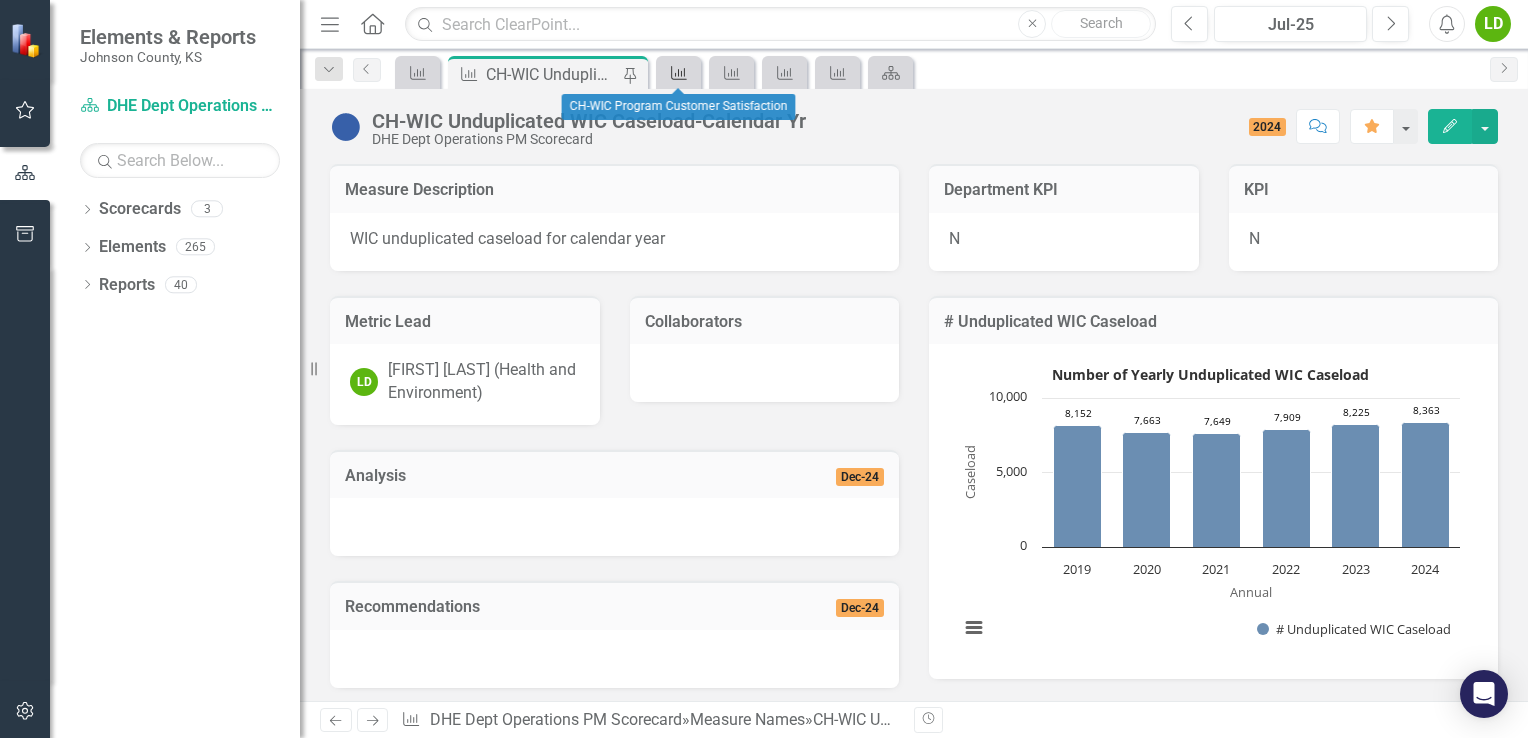 click 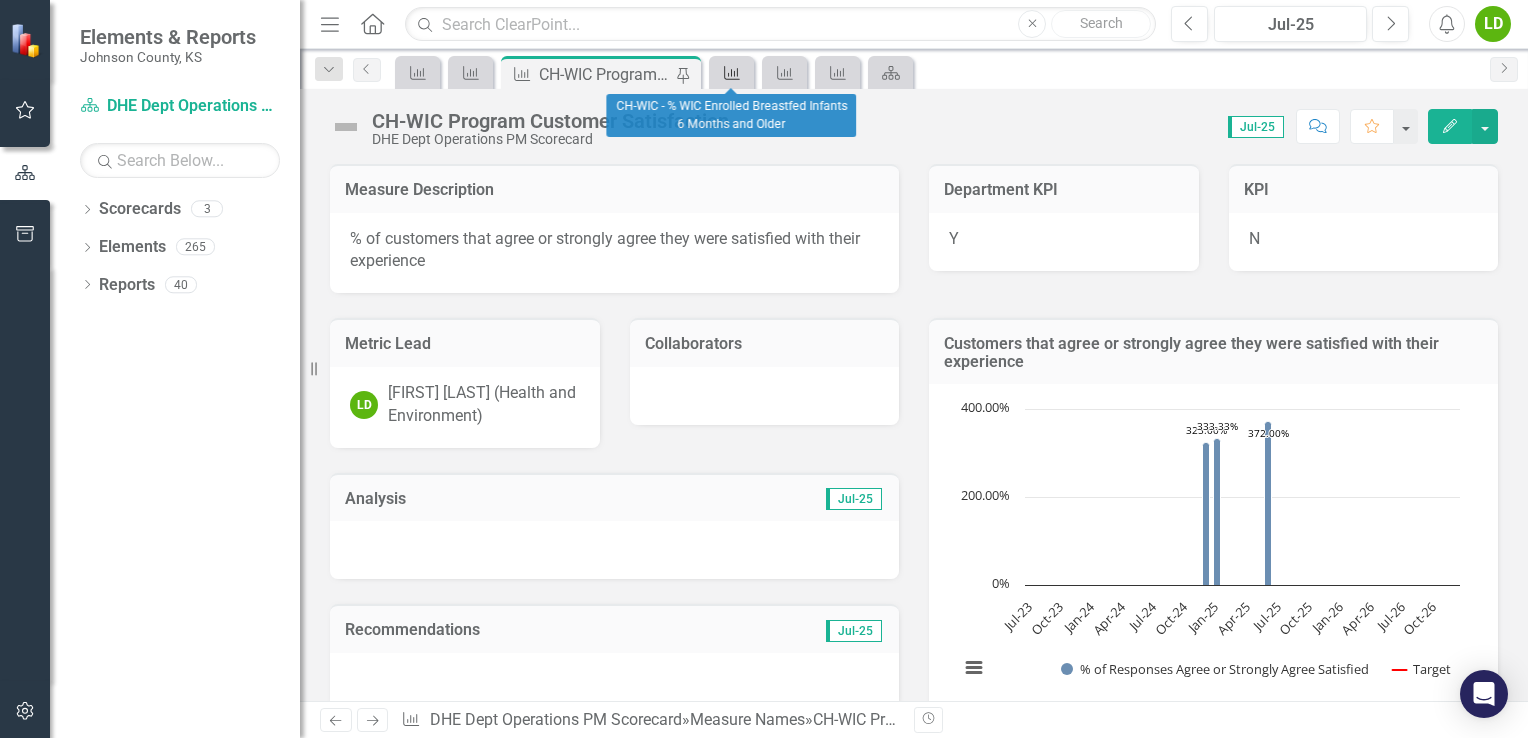 click 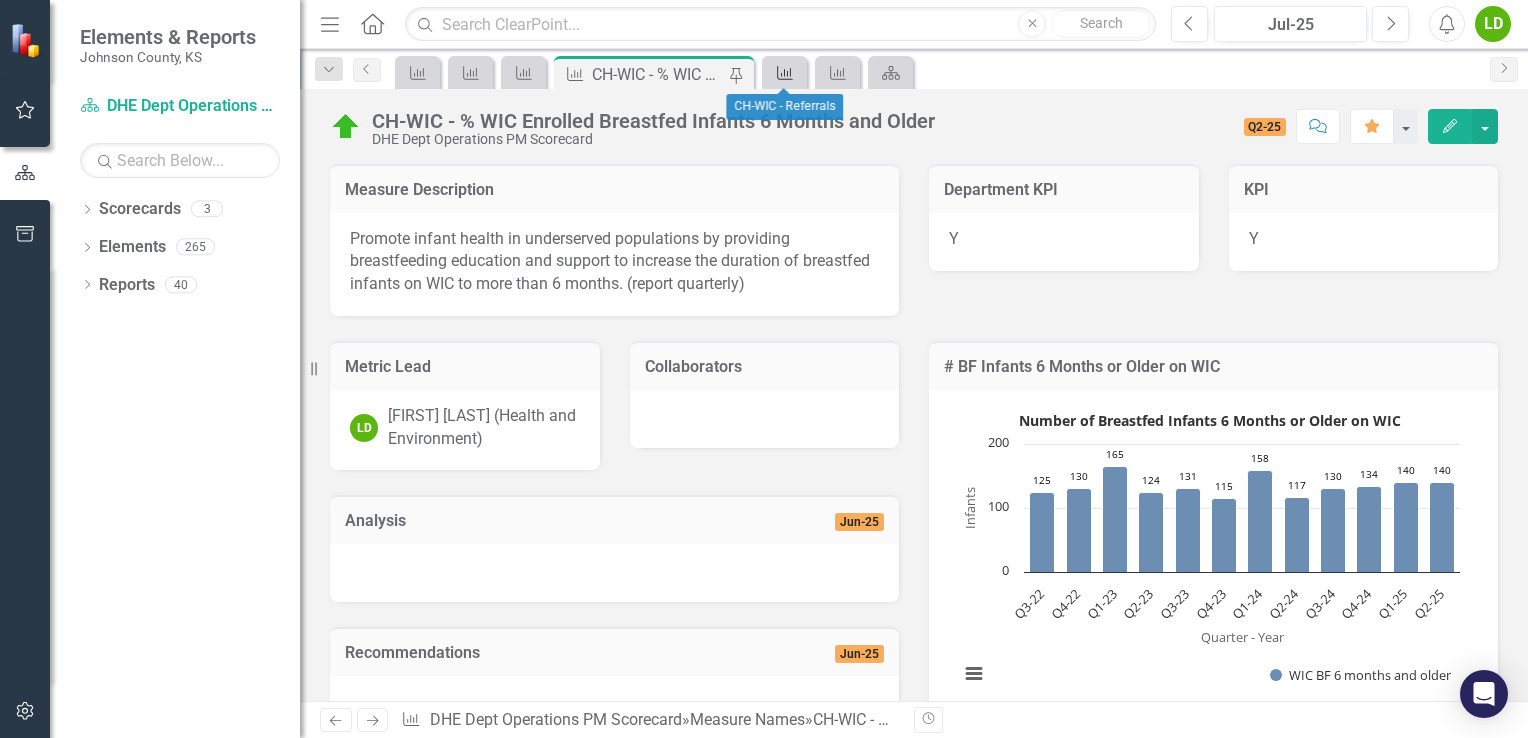 click 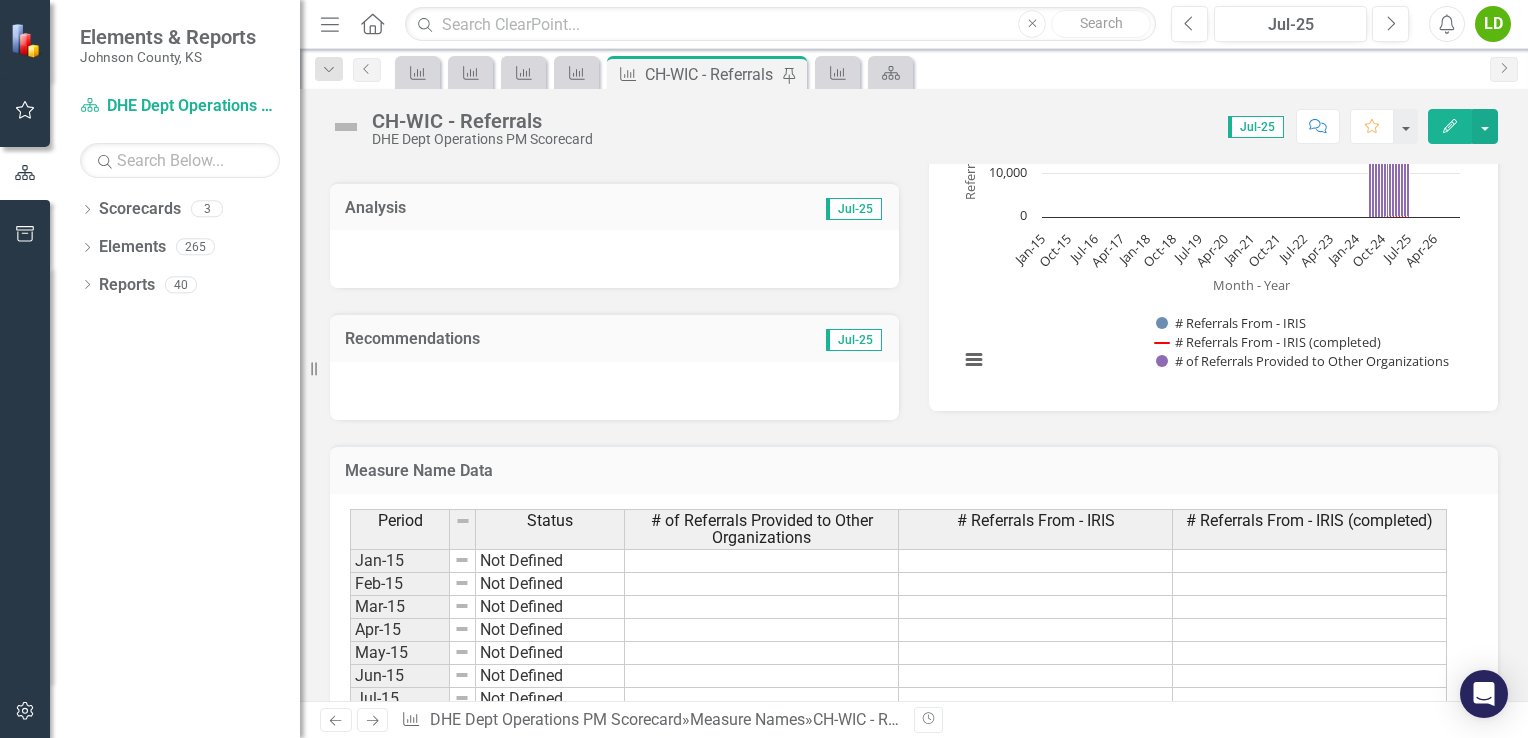 scroll, scrollTop: 500, scrollLeft: 0, axis: vertical 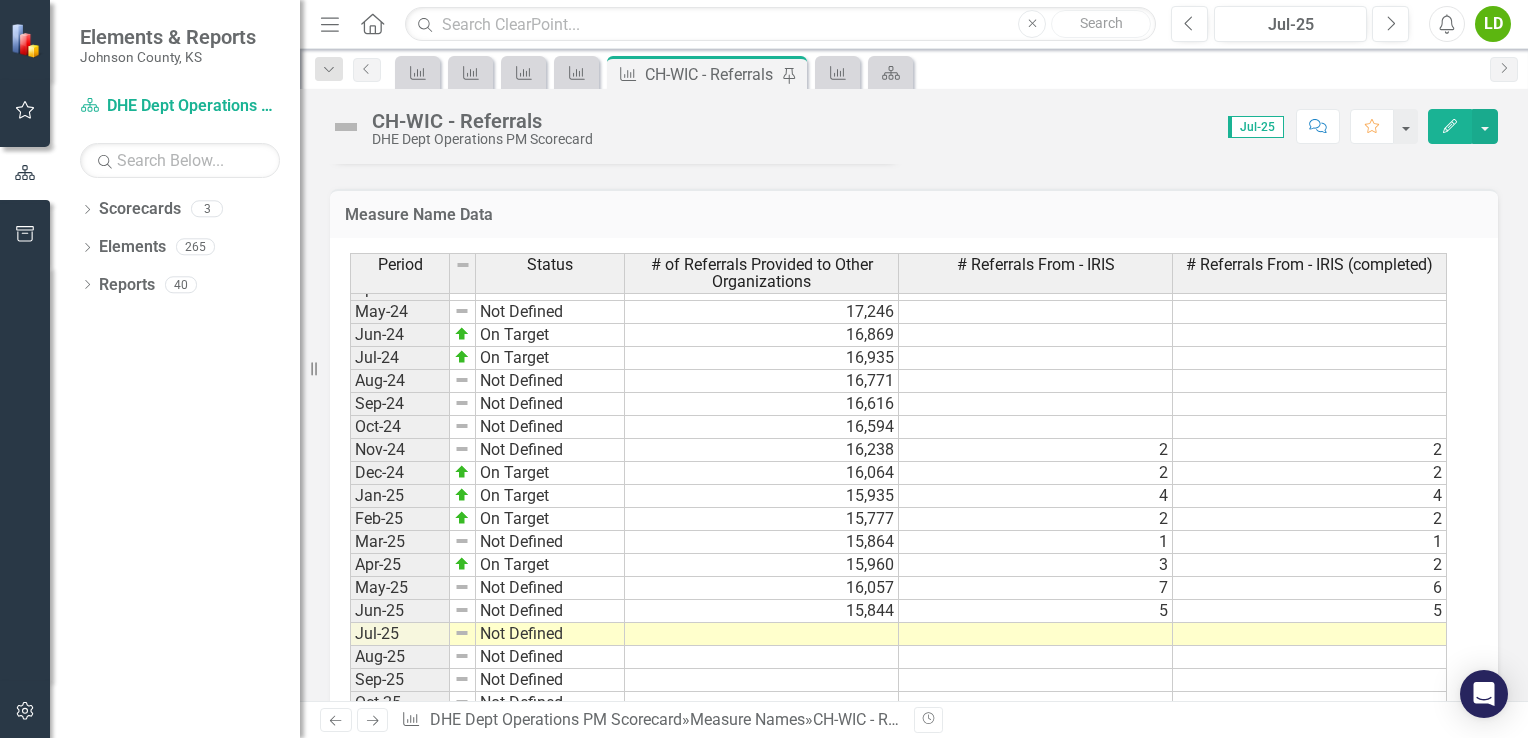 click on "May-23 Not Defined Jun-23 Not Defined Jul-23 Not Defined Aug-23 Not Defined Sep-23 Not Defined Oct-23 Not Defined Nov-23 Not Defined Dec-23 Not Defined Jan-24 Not Defined Feb-24 Not Defined Mar-24 Not Defined Apr-24 Not Defined May-24 Not Defined 17,246 Jun-24 On Target 16,869 Jul-24 On Target 16,935 Aug-24 Not Defined 16,771 Sep-24 Not Defined 16,616 Oct-24 Not Defined 16,594 Nov-24 Not Defined 16,238 2 2 Dec-24 On Target 16,064 2 2 Jan-25 On Target 15,935 4 4 Feb-25 On Target 15,777 2 2 Mar-25 Not Defined 15,864 1 1 Apr-25 On Target 15,960 3 2 May-25 Not Defined 16,057 7 6 Jun-25 Not Defined 15,844 5 5 Jul-25 Not Defined Aug-25 Not Defined Sep-25 Not Defined Oct-25 Not Defined Nov-25 Not Defined Dec-25 Not Defined Jan-26 Not Defined Feb-26 Not Defined Mar-26 Not Defined Apr-26 Not Defined May-26 Not Defined Jun-26 Not Defined Jul-26 Not Defined Aug-26 Not Defined Sep-26 Not Defined Oct-26 Not Defined Nov-26 Not Defined Dec-26 Not Defined" at bounding box center [898, 530] 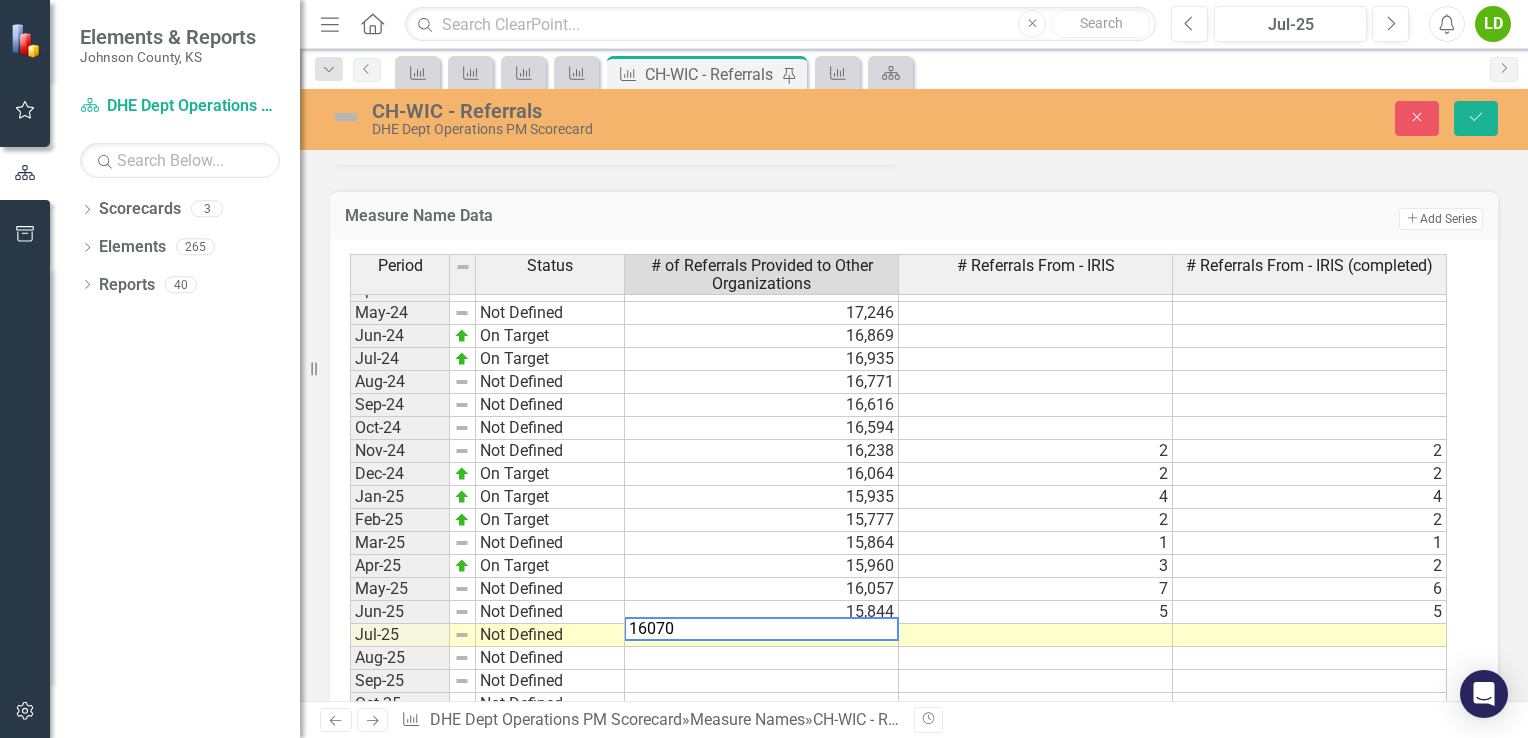 type on "16070" 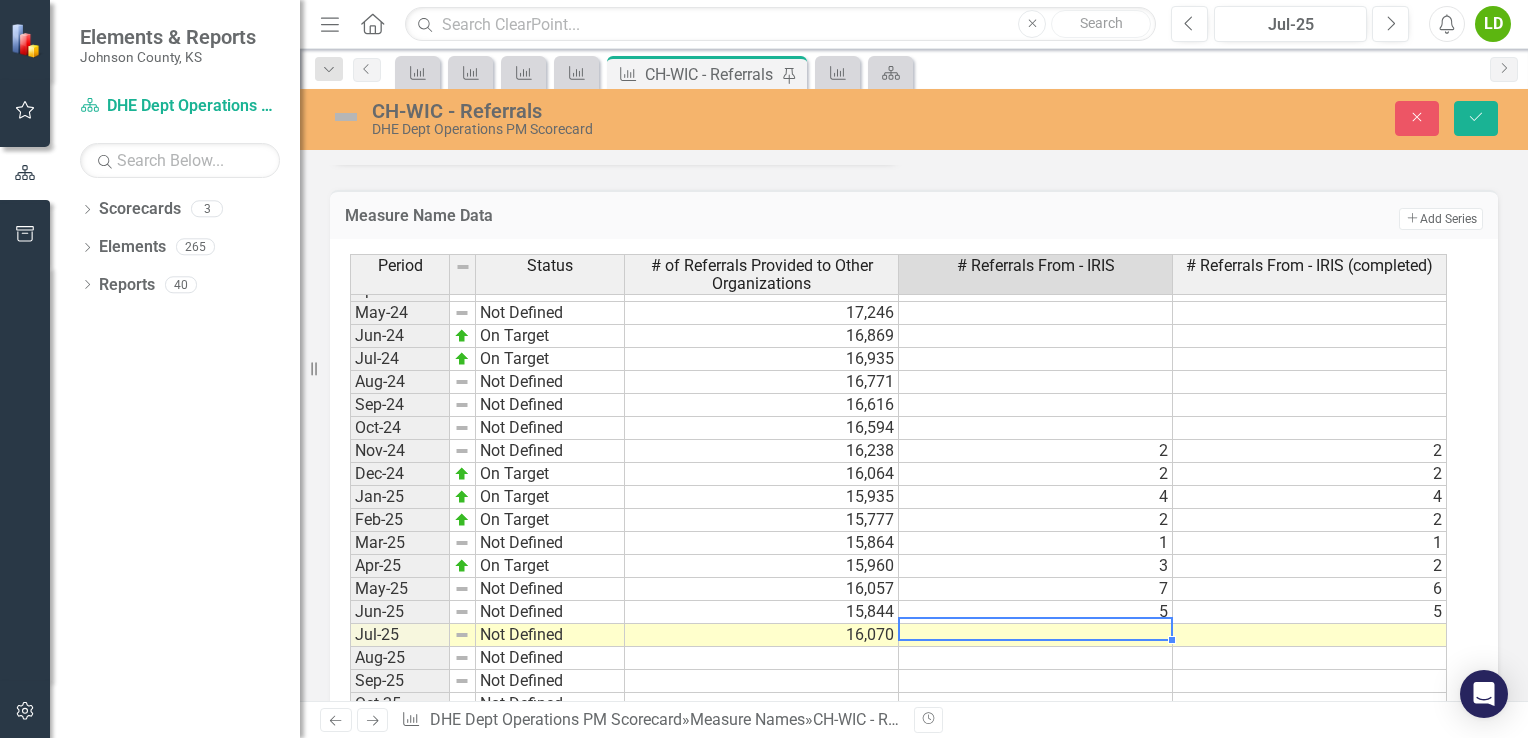 click at bounding box center [1036, 635] 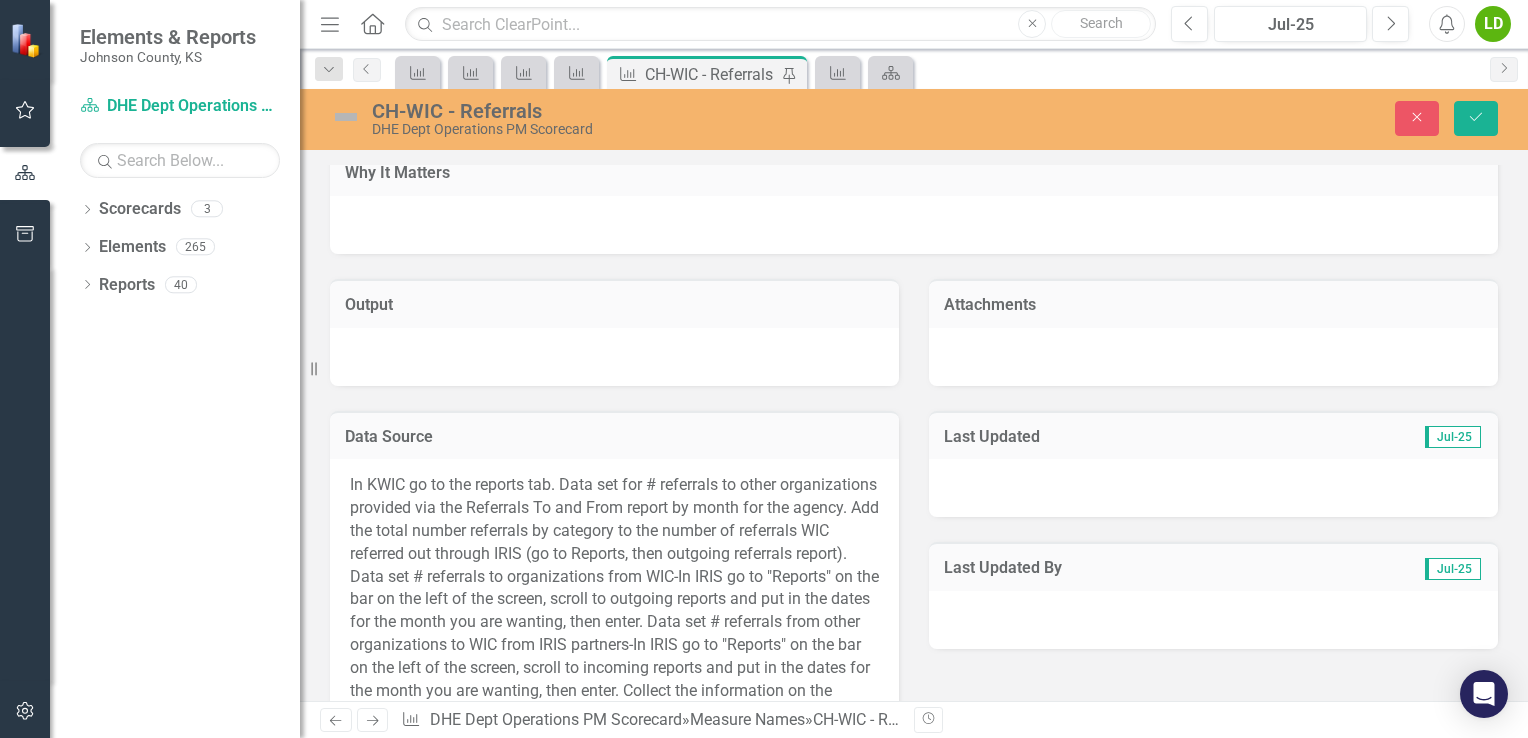 scroll, scrollTop: 1883, scrollLeft: 0, axis: vertical 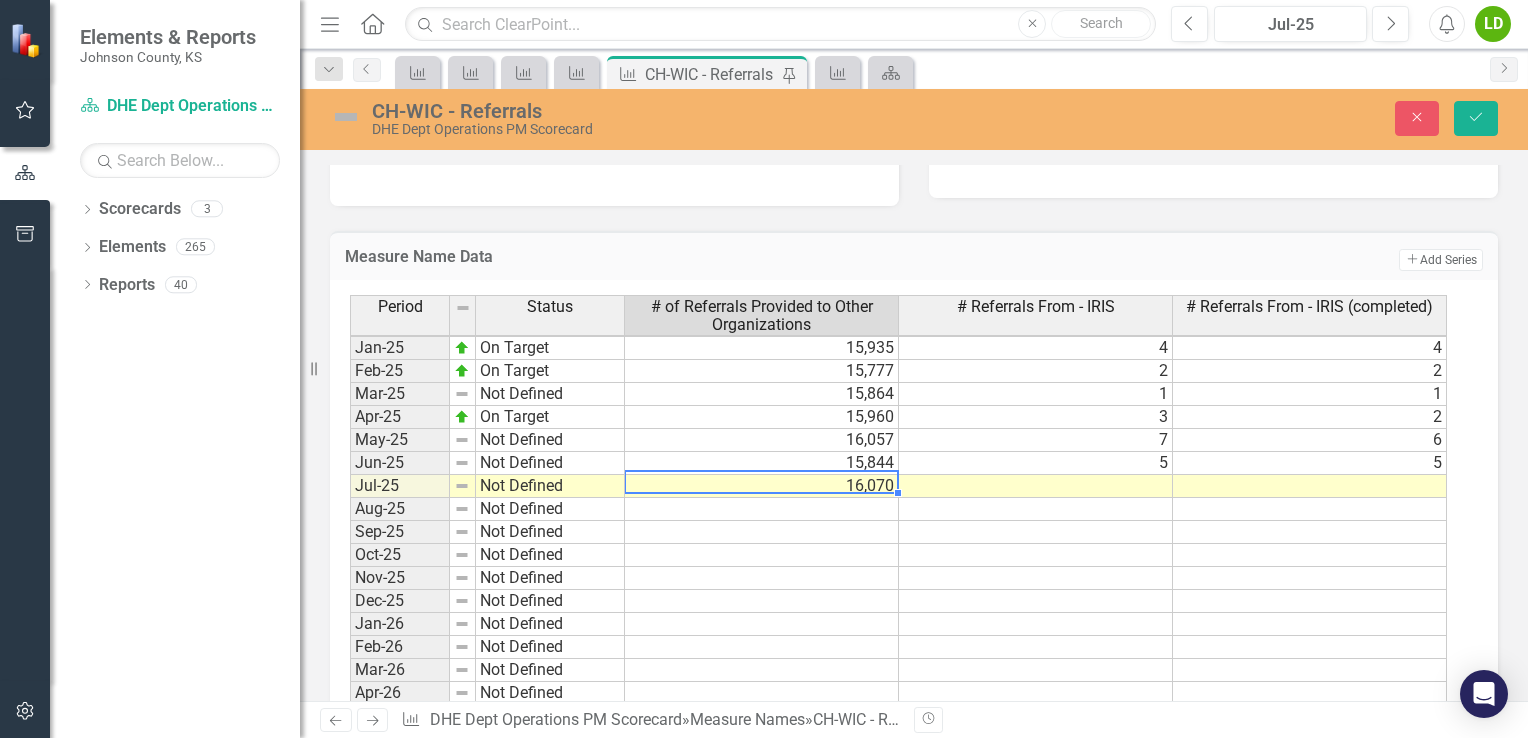 click on "Dec-23 Not Defined Jan-24 Not Defined Feb-24 Not Defined Mar-24 Not Defined Apr-24 Not Defined May-24 Not Defined 17,246 Jun-24 On Target 16,869 Jul-24 On Target 16,935 Aug-24 Not Defined 16,771 Sep-24 Not Defined 16,616 Oct-24 Not Defined 16,594 Nov-24 Not Defined 16,238 2 2 Dec-24 On Target 16,064 2 2 Jan-25 On Target 15,935 4 4 Feb-25 On Target 15,777 2 2 Mar-25 Not Defined 15,864 1 1 Apr-25 On Target 15,960 3 2 May-25 Not Defined 16,057 7 6 Jun-25 Not Defined 15,844 5 5 Jul-25 Not Defined 16,070 Aug-25 Not Defined Sep-25 Not Defined Oct-25 Not Defined Nov-25 Not Defined Dec-25 Not Defined Jan-26 Not Defined Feb-26 Not Defined Mar-26 Not Defined Apr-26 Not Defined May-26 Not Defined Jun-26 Not Defined Jul-26 Not Defined Aug-26 Not Defined Sep-26 Not Defined Oct-26 Not Defined Nov-26 Not Defined Dec-26 Not Defined" at bounding box center (898, 463) 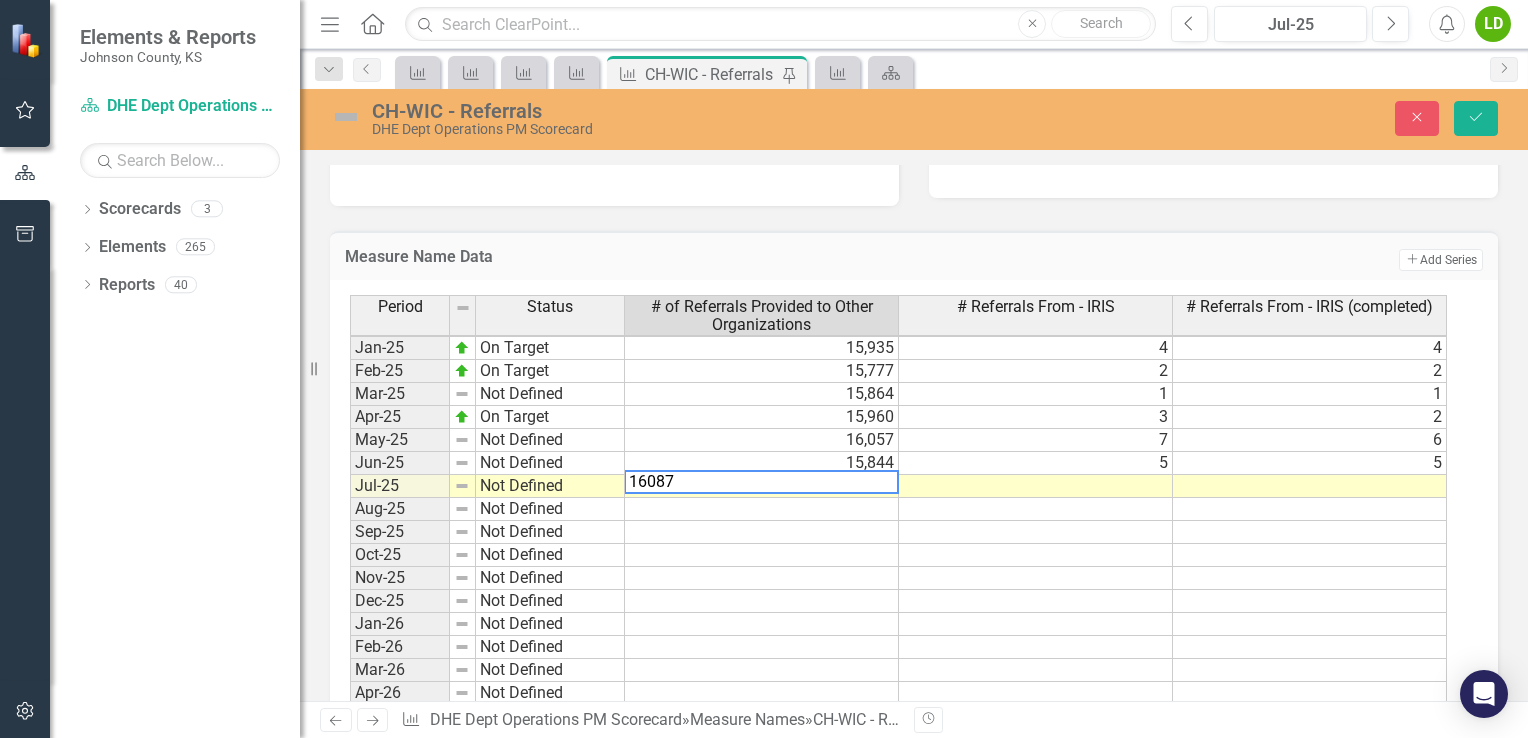 type on "16087" 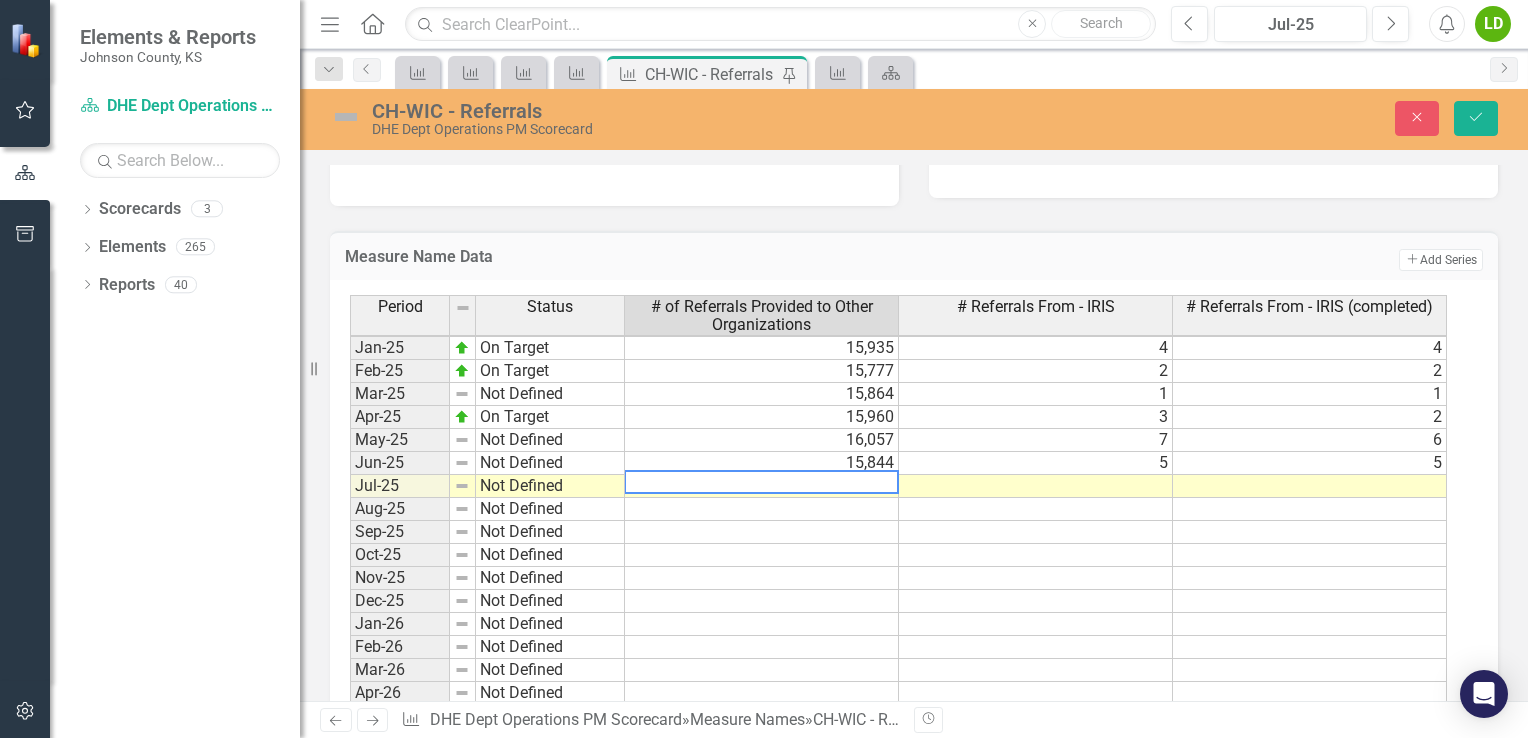 click at bounding box center [1036, 532] 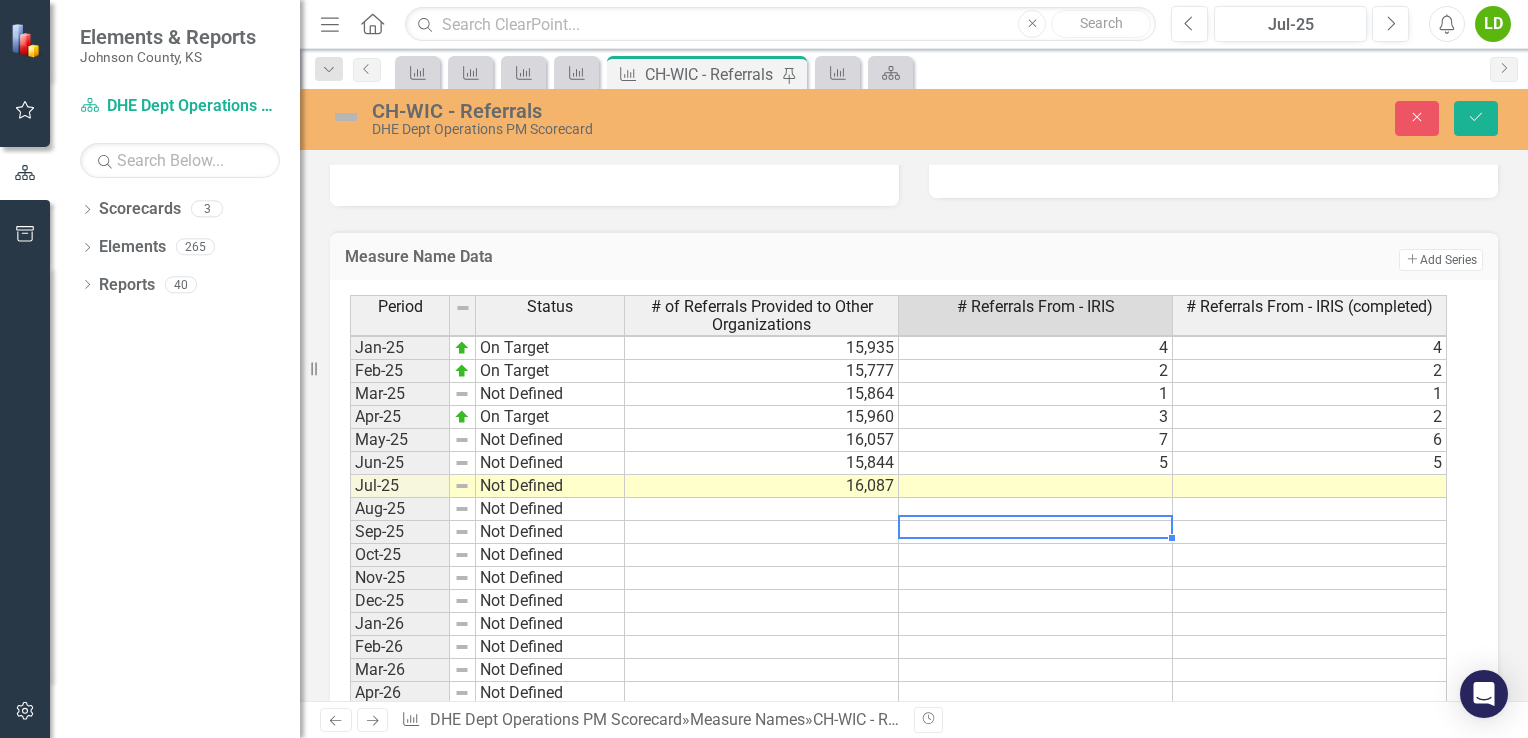 click at bounding box center (1036, 486) 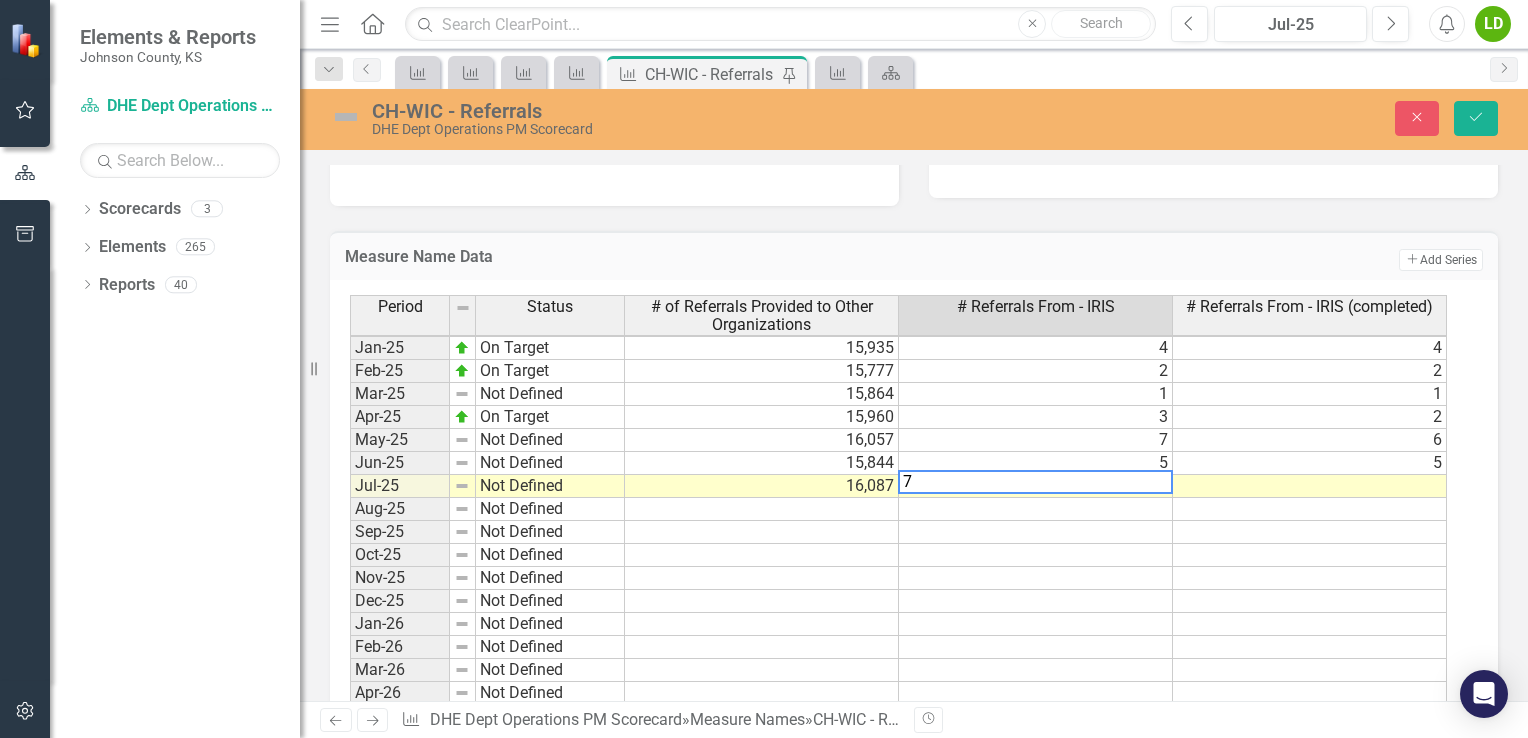 type on "7" 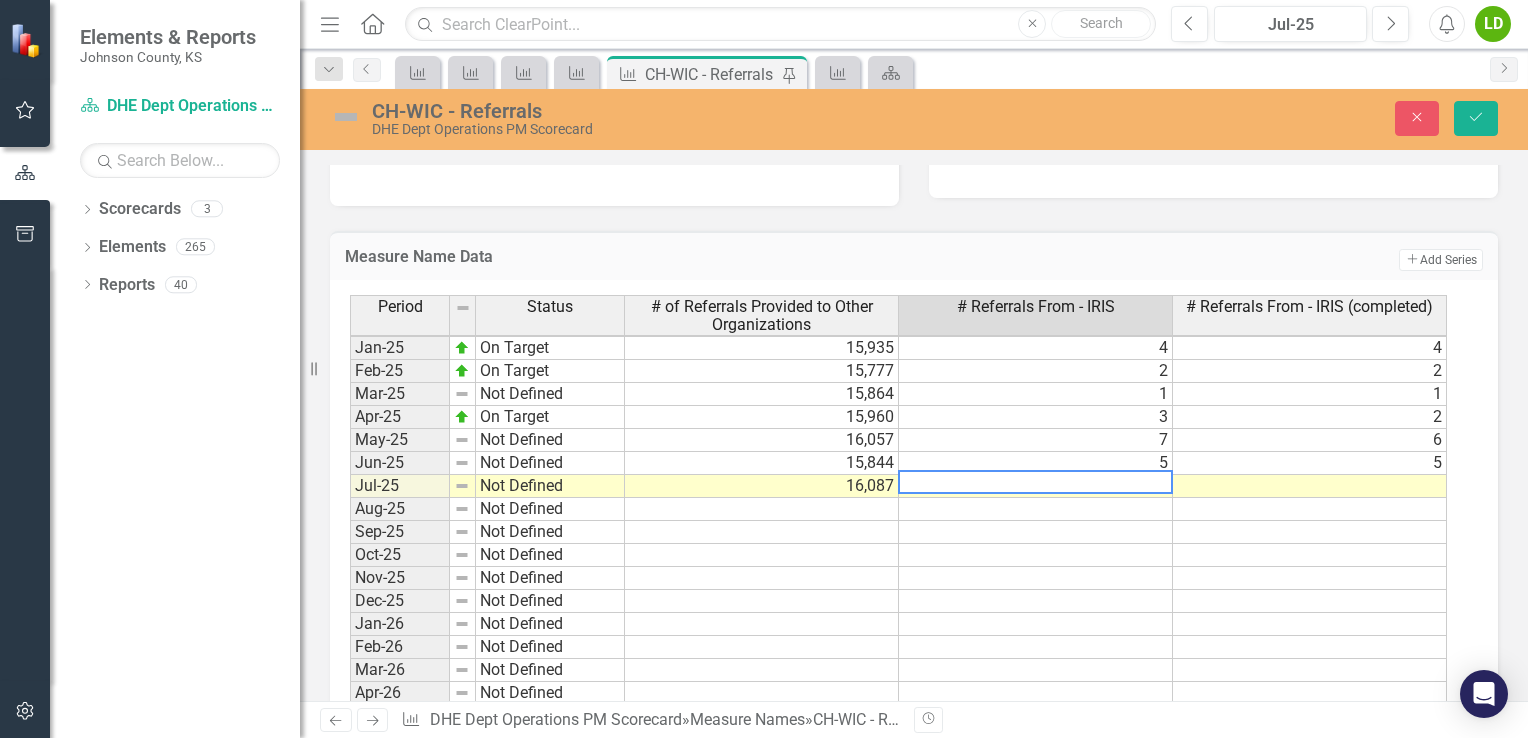 click at bounding box center (1310, 486) 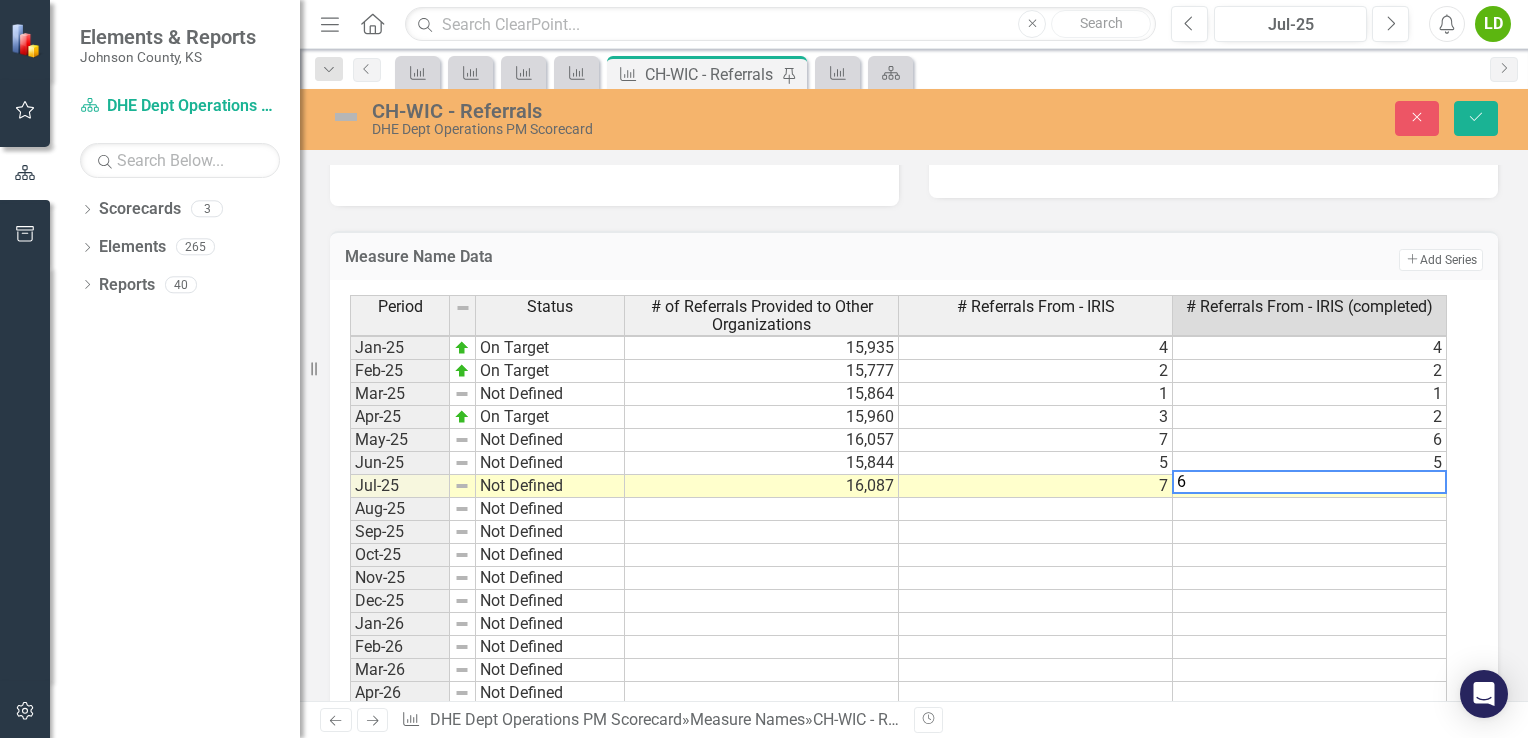 type on "6" 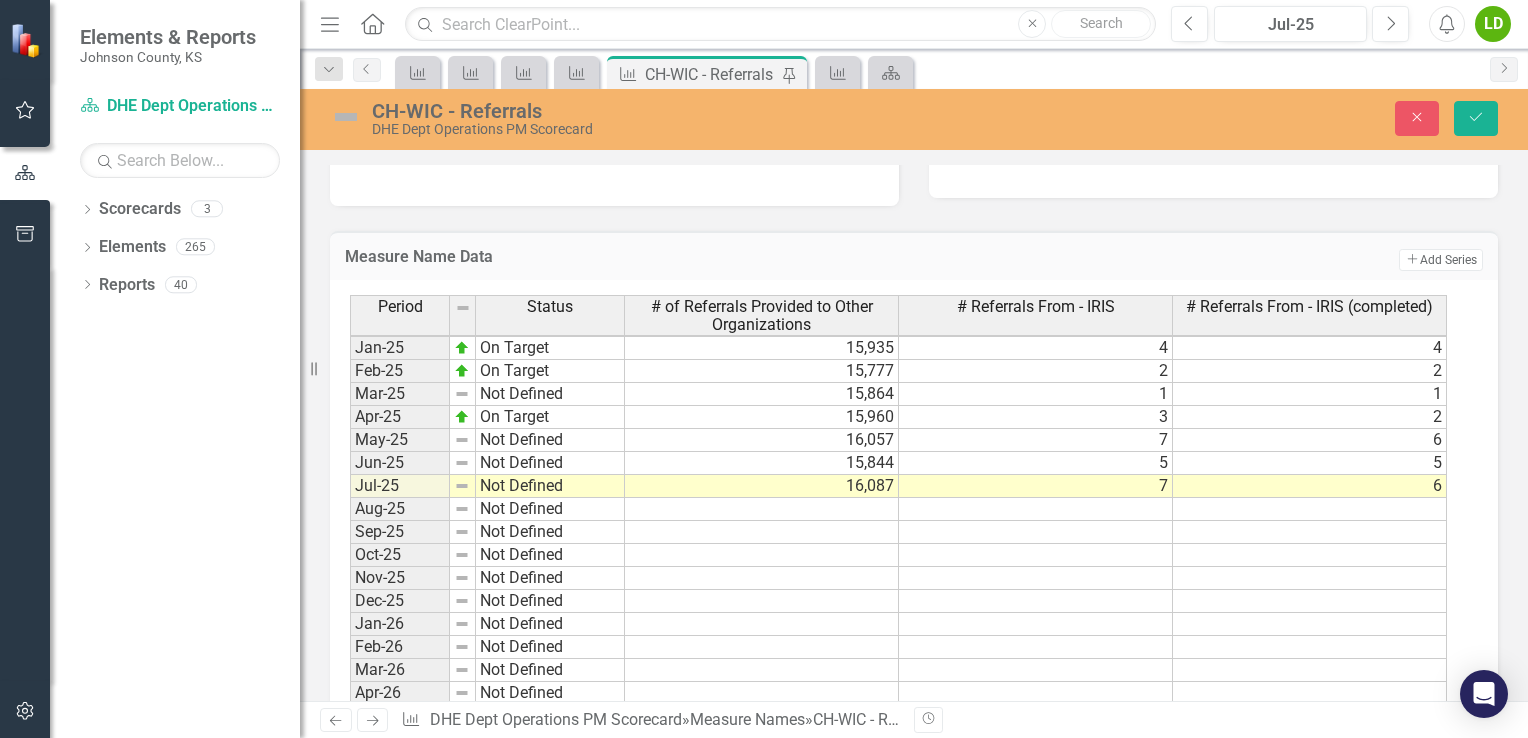 click on "Period Status # of Referrals Provided to Other Organizations # Referrals From - IRIS # Referrals From - IRIS (completed) Dec-23 Not Defined Jan-24 Not Defined Feb-24 Not Defined Mar-24 Not Defined Apr-24 Not Defined May-24 Not Defined 17,246 Jun-24 On Target 16,869 Jul-24 On Target 16,935 Aug-24 Not Defined 16,771 Sep-24 Not Defined 16,616 Oct-24 Not Defined 16,594 Nov-24 Not Defined 16,238 2 2 Dec-24 On Target 16,064 2 2 Jan-25 On Target 15,935 4 4 Feb-25 On Target 15,777 2 2 Mar-25 Not Defined 15,864 1 1 Apr-25 On Target 15,960 3 2 May-25 Not Defined 16,057 7 6 Jun-25 Not Defined 15,844 5 5 Jul-25 Not Defined 16,087 7 6 Aug-25 Not Defined Sep-25 Not Defined Oct-25 Not Defined Nov-25 Not Defined Dec-25 Not Defined Jan-26 Not Defined Feb-26 Not Defined Mar-26 Not Defined Apr-26 Not Defined May-26 Not Defined Jun-26 Not Defined Jul-26 Not Defined Aug-26 Not Defined Sep-26 Not Defined Oct-26 Not Defined Nov-26 Not Defined Dec-26 Not Defined Period Status # of Referrals Provided to Other Organizations Period 6" at bounding box center [914, 599] 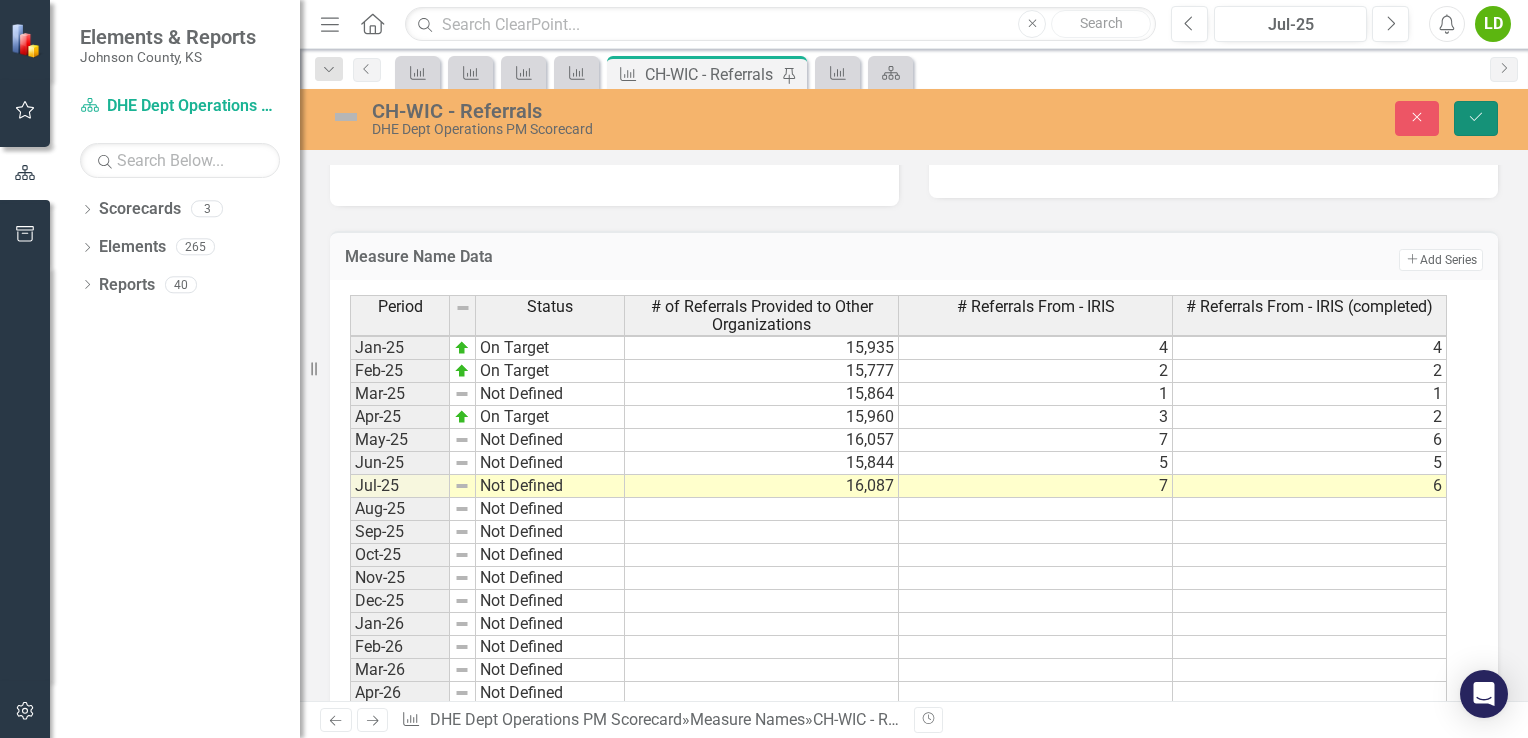click on "Save" 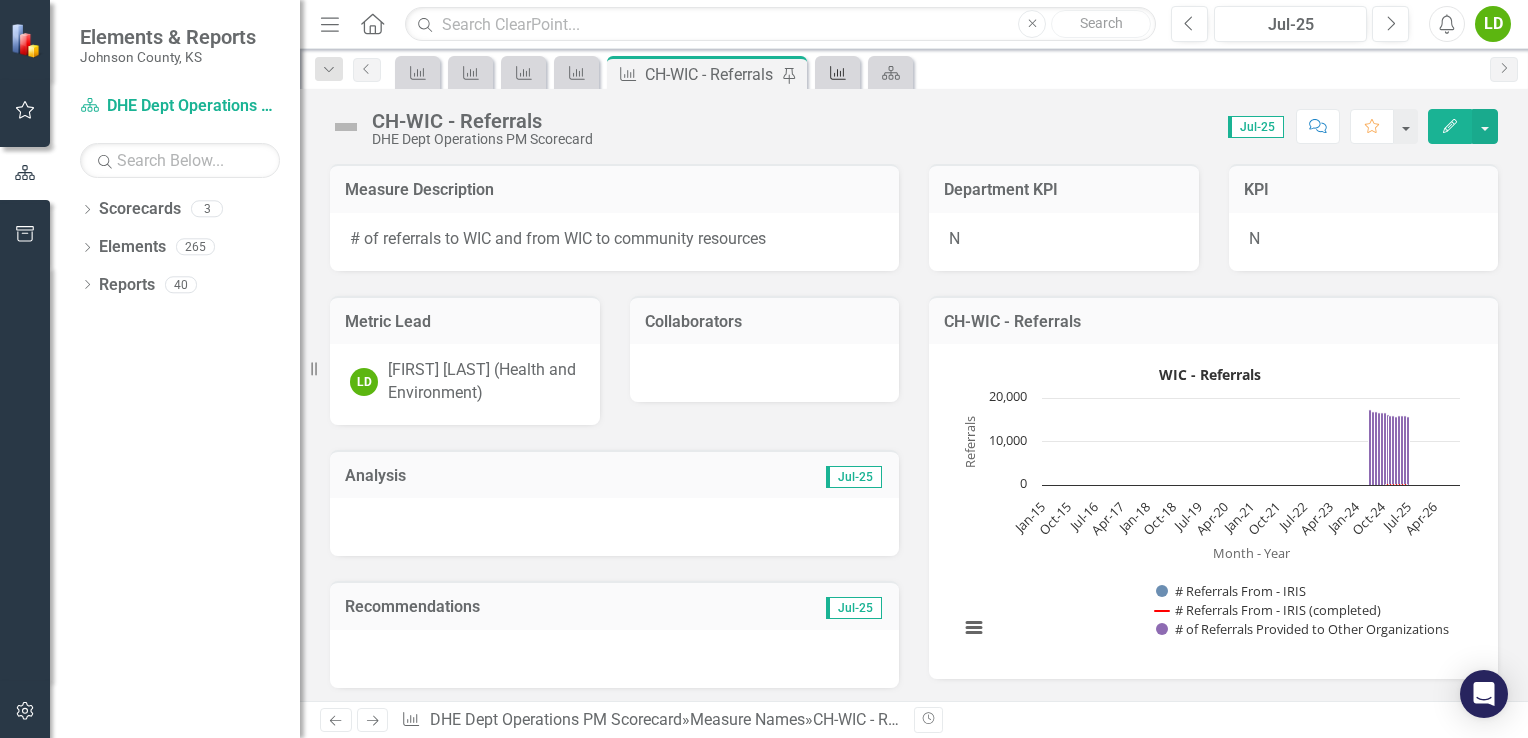 click on "Measure Name" 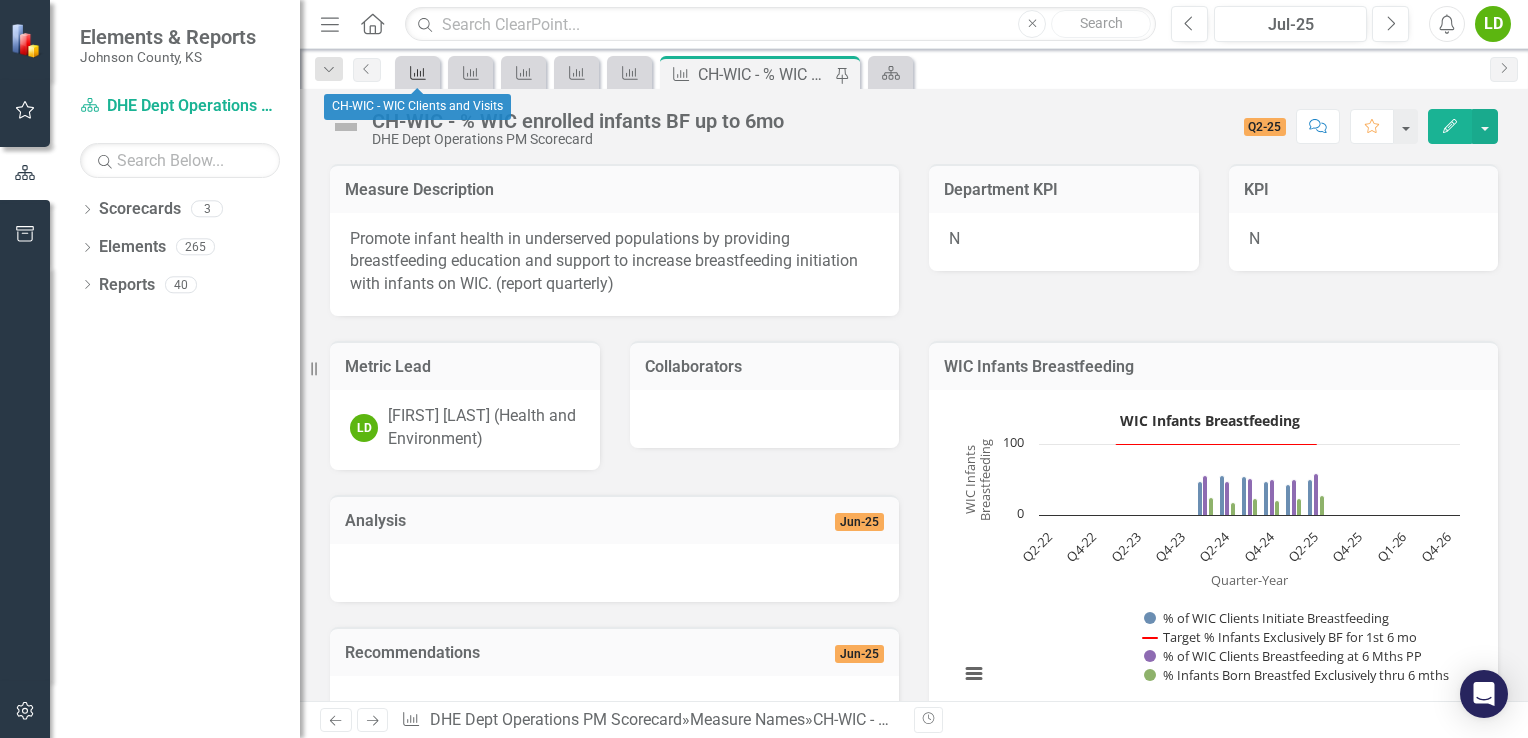 click on "Measure Name" at bounding box center [414, 72] 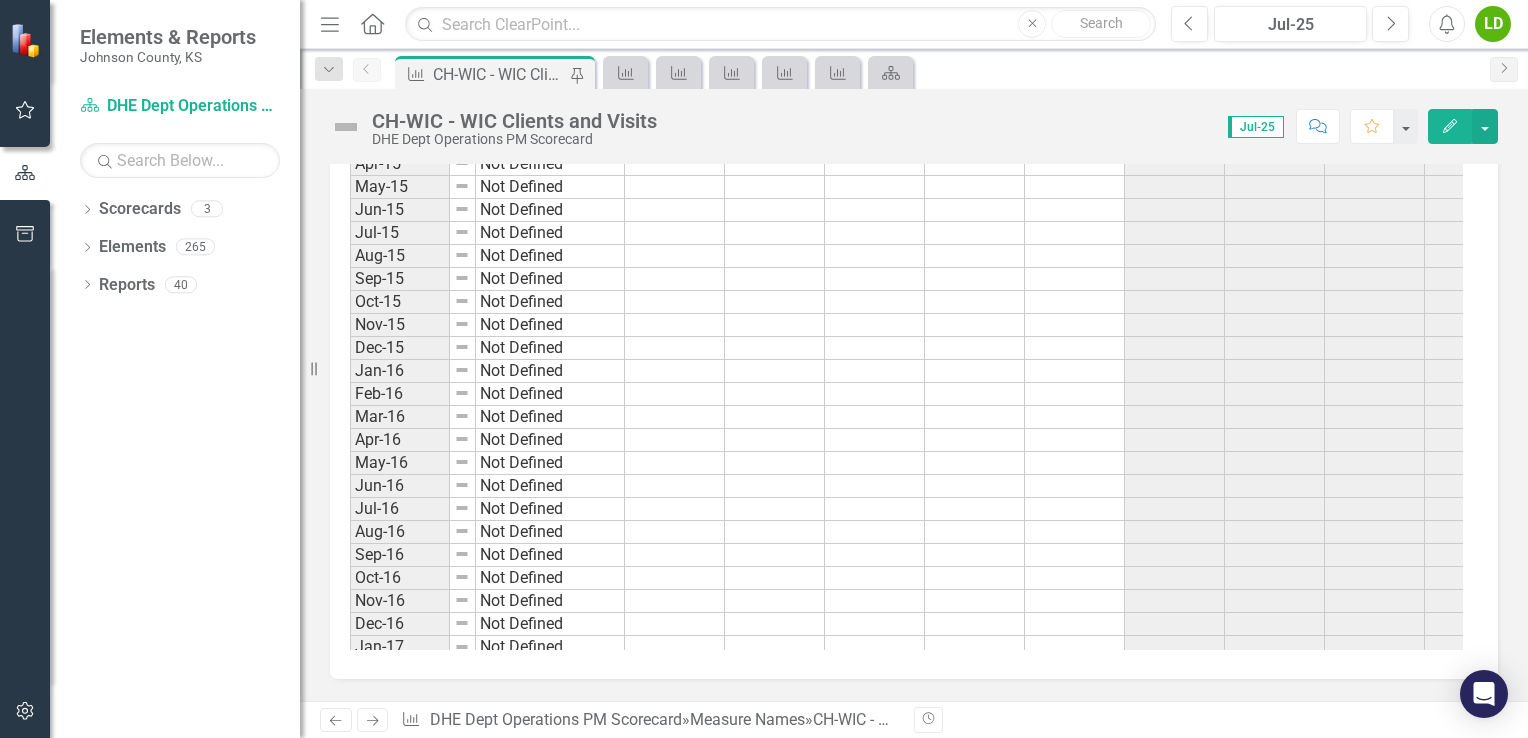 scroll, scrollTop: 1400, scrollLeft: 0, axis: vertical 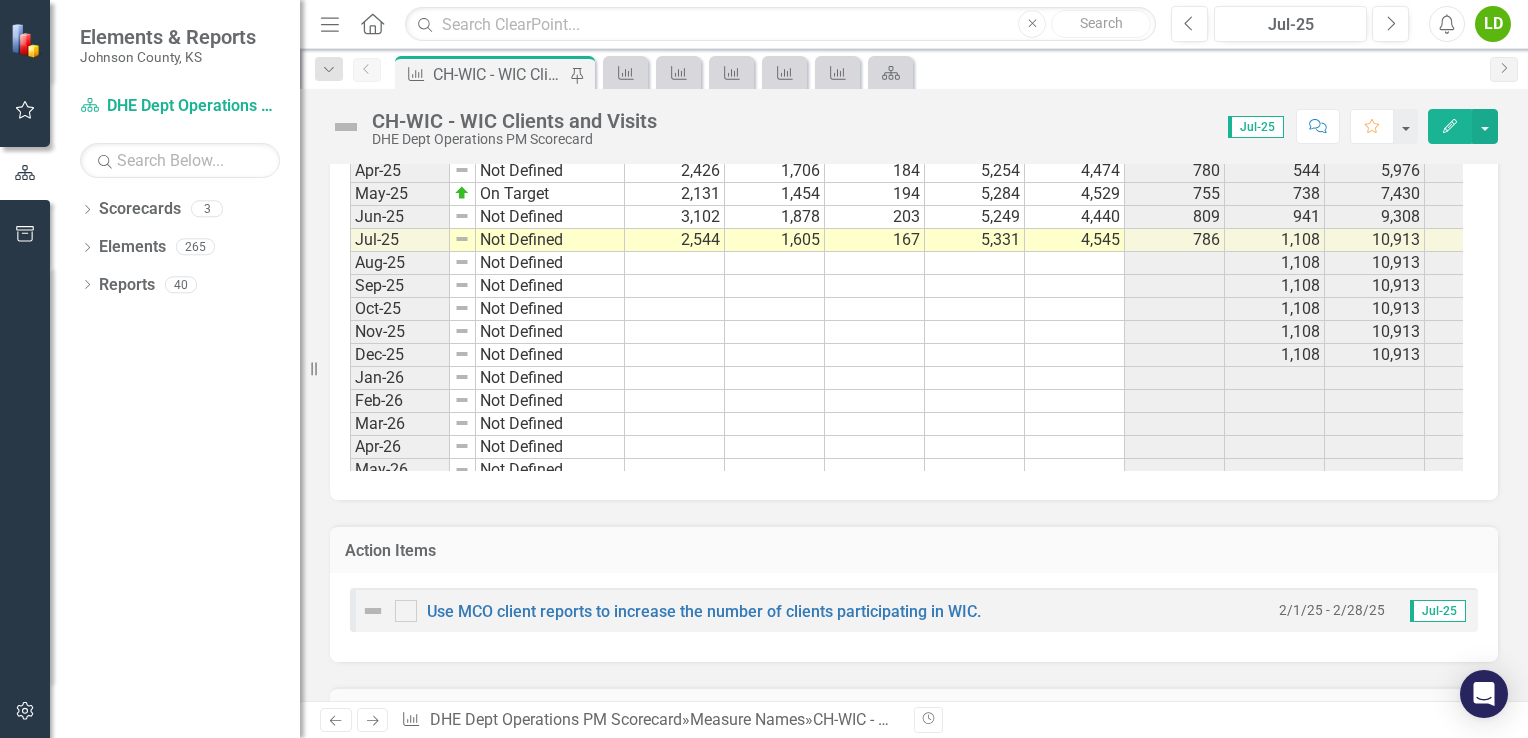 click on "Aug-22 Not Defined Sep-22 Not Defined Oct-22 Not Defined Nov-22 Not Defined Dec-22 Not Defined Jan-23 Not Defined Feb-23 Not Defined Mar-23 Not Defined Apr-23 Not Defined May-23 Not Defined Jun-23 Not Defined Jul-23 Not Defined Aug-23 Not Defined Sep-23 Not Defined Oct-23 Not Defined Nov-23 Not Defined Dec-23 Not Defined Jan-24 Not Defined Feb-24 Not Defined Mar-24 Not Defined Apr-24 Not Defined May-24 Not Defined Jun-24 On Target Jul-24 On Target Aug-24 On Target Sep-24 Not Defined Oct-24 Not Defined Nov-24 Not Defined Dec-24 On Target Jan-25 On Target Feb-25 On Target Mar-25 Not Defined Apr-25 Not Defined May-25 On Target Jun-25 Not Defined Jul-25 Not Defined Aug-25 Not Defined Sep-25 Not Defined Oct-25 Not Defined Nov-25 Not Defined Dec-25 Not Defined Jan-26 Not Defined Feb-26 Not Defined Mar-26 Not Defined Apr-26 Not Defined May-26 Not Defined Jun-26 Not Defined" at bounding box center [487, -36] 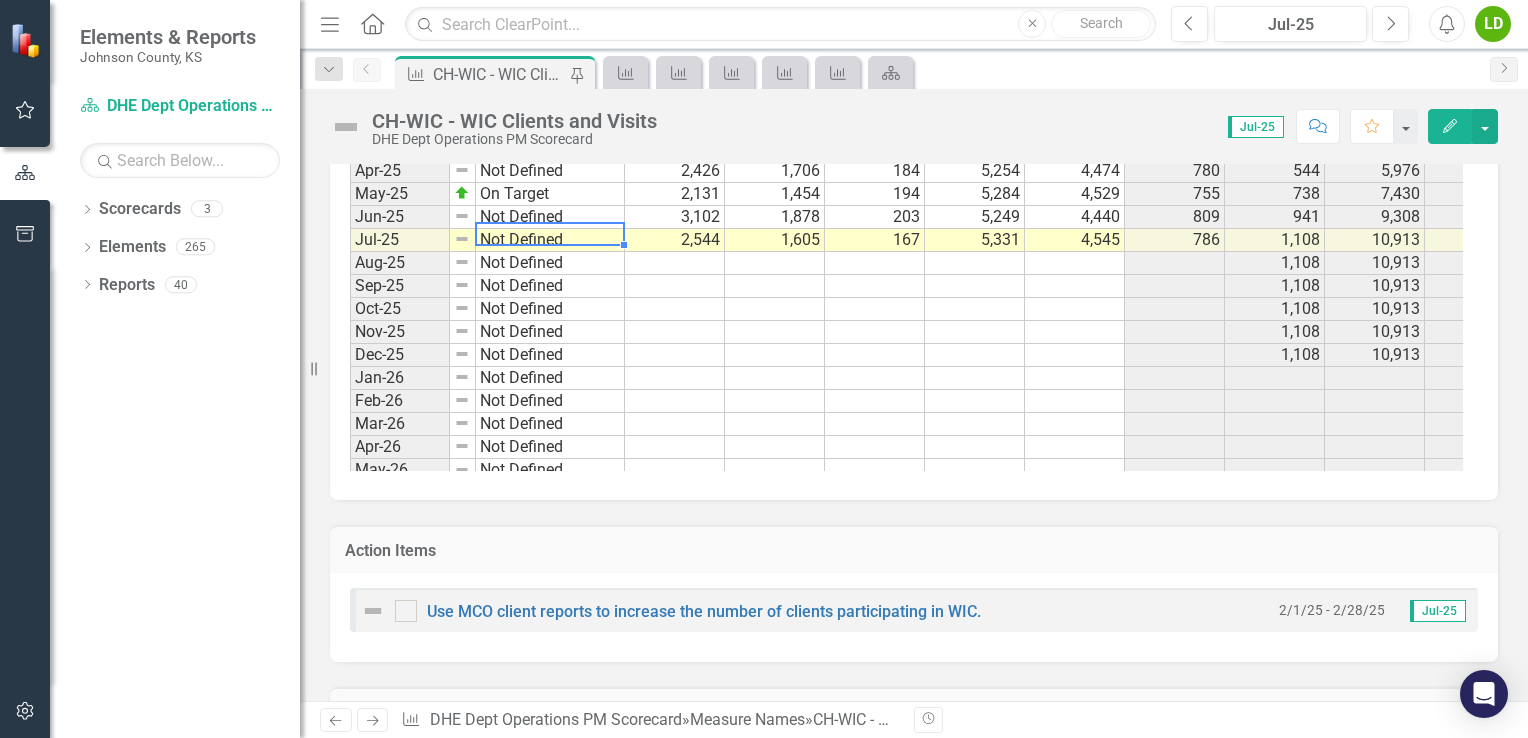 click on "Not Defined" at bounding box center (550, 240) 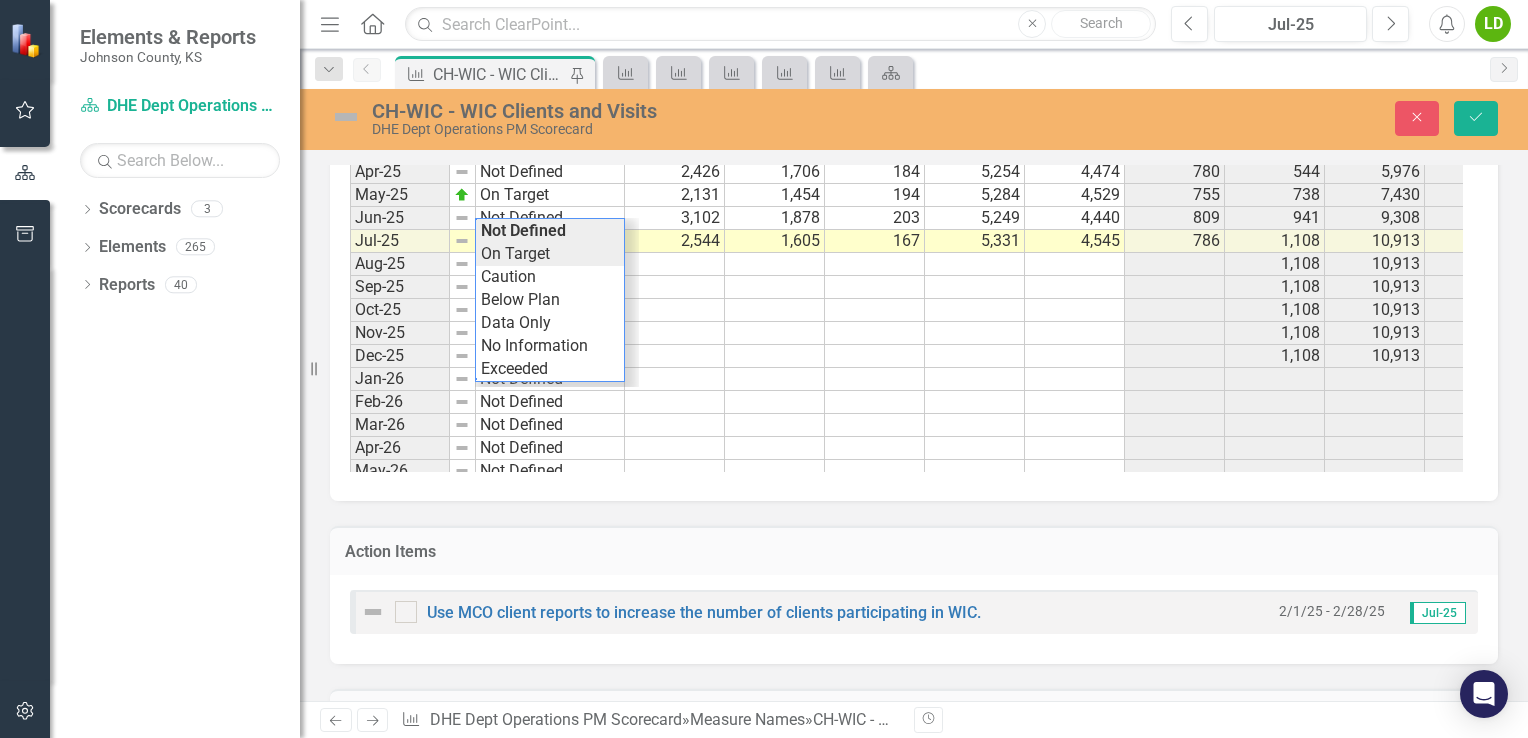 type on "On Target" 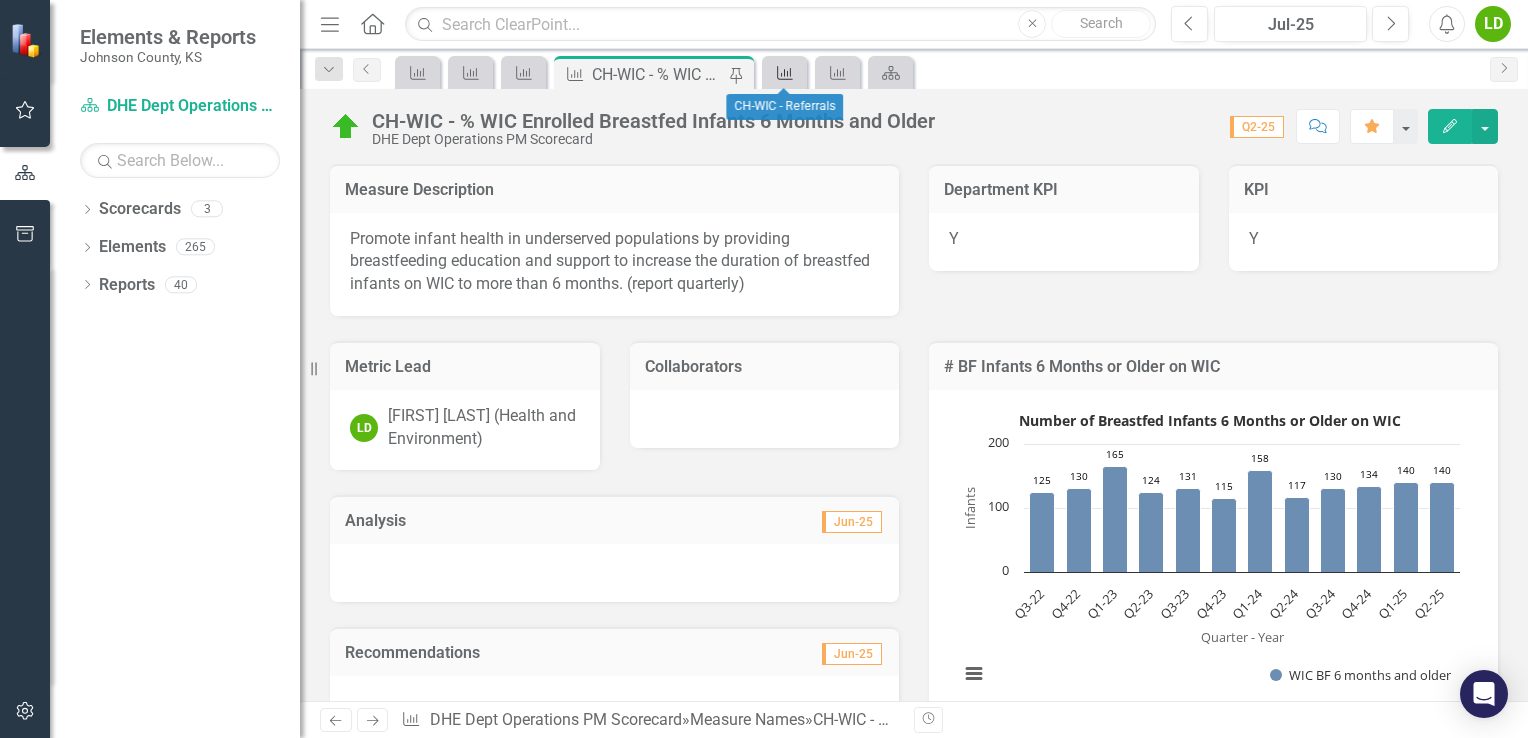 scroll, scrollTop: 0, scrollLeft: 0, axis: both 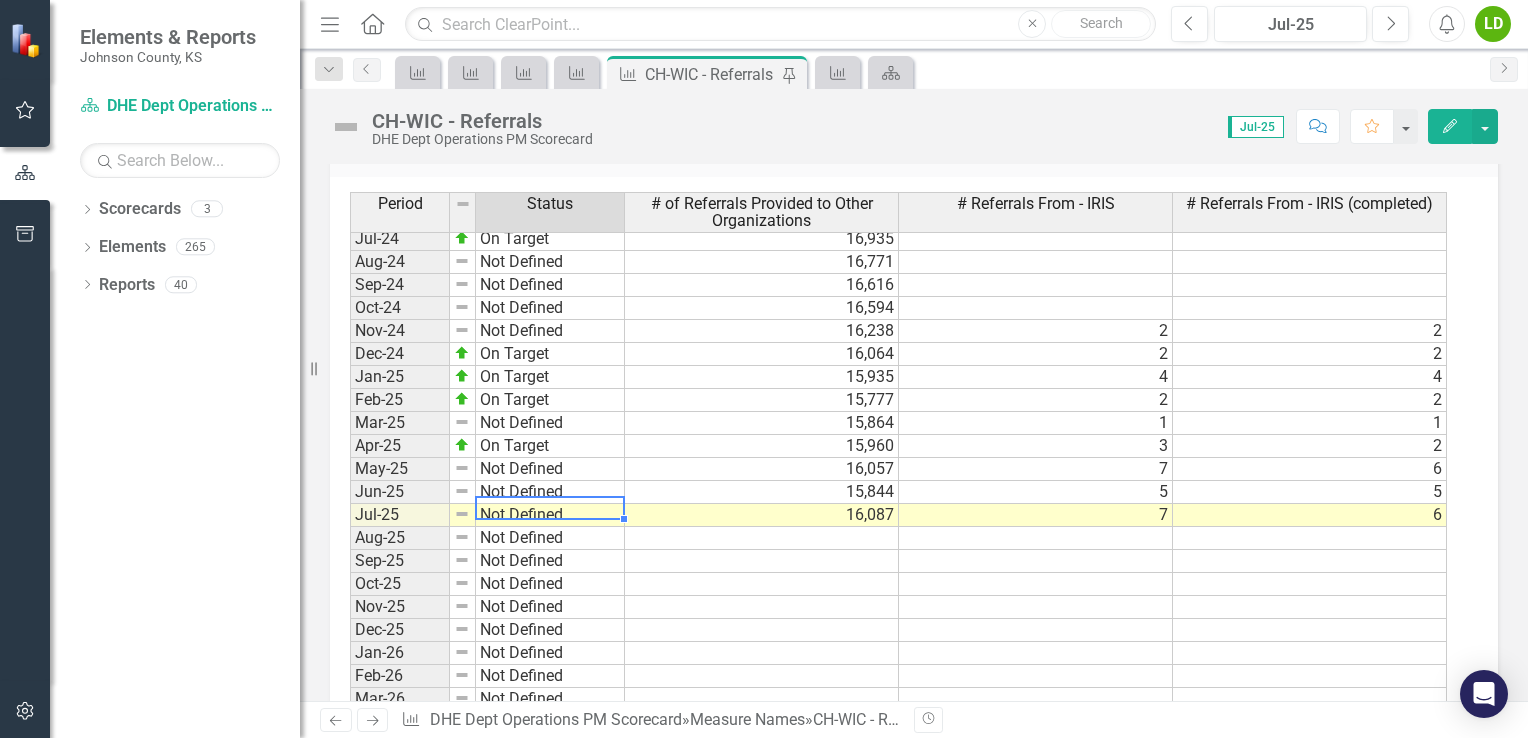 click on "Nov-22 Not Defined Dec-22 Not Defined Jan-23 Not Defined Feb-23 Not Defined Mar-23 Not Defined Apr-23 Not Defined May-23 Not Defined Jun-23 Not Defined Jul-23 Not Defined Aug-23 Not Defined Sep-23 Not Defined Oct-23 Not Defined Nov-23 Not Defined Dec-23 Not Defined Jan-24 Not Defined Feb-24 Not Defined Mar-24 Not Defined Apr-24 Not Defined May-24 Not Defined Jun-24 On Target Jul-24 On Target Aug-24 Not Defined Sep-24 Not Defined Oct-24 Not Defined Nov-24 Not Defined Dec-24 On Target Jan-25 On Target Feb-25 On Target Mar-25 Not Defined Apr-25 On Target May-25 Not Defined Jun-25 Not Defined Jul-25 Not Defined Aug-25 Not Defined Sep-25 Not Defined Oct-25 Not Defined Nov-25 Not Defined Dec-25 Not Defined Jan-26 Not Defined Feb-26 Not Defined Mar-26 Not Defined Apr-26 Not Defined May-26 Not Defined Jun-26 Not Defined Jul-26 Not Defined Aug-26 Not Defined Sep-26 Not Defined" at bounding box center (487, 308) 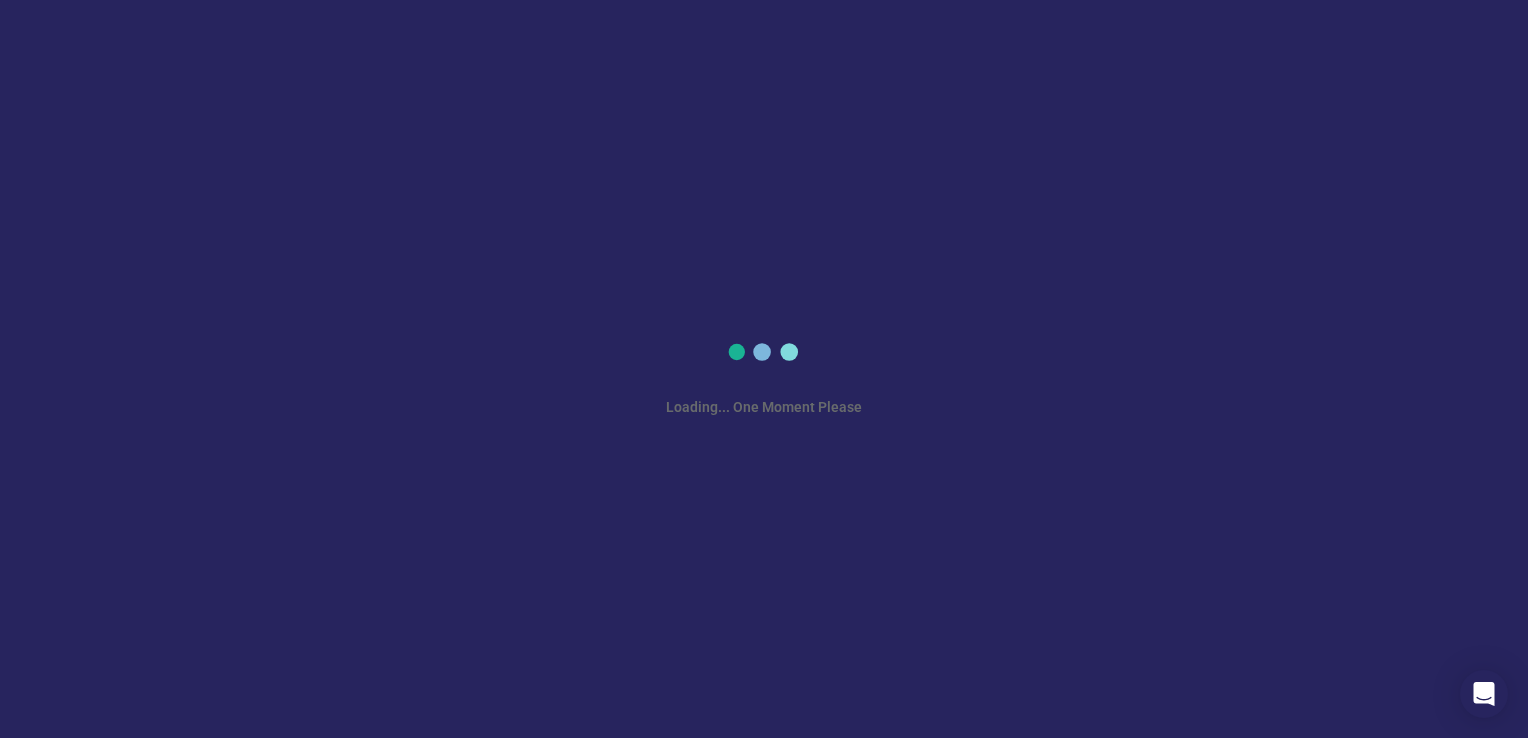 scroll, scrollTop: 0, scrollLeft: 0, axis: both 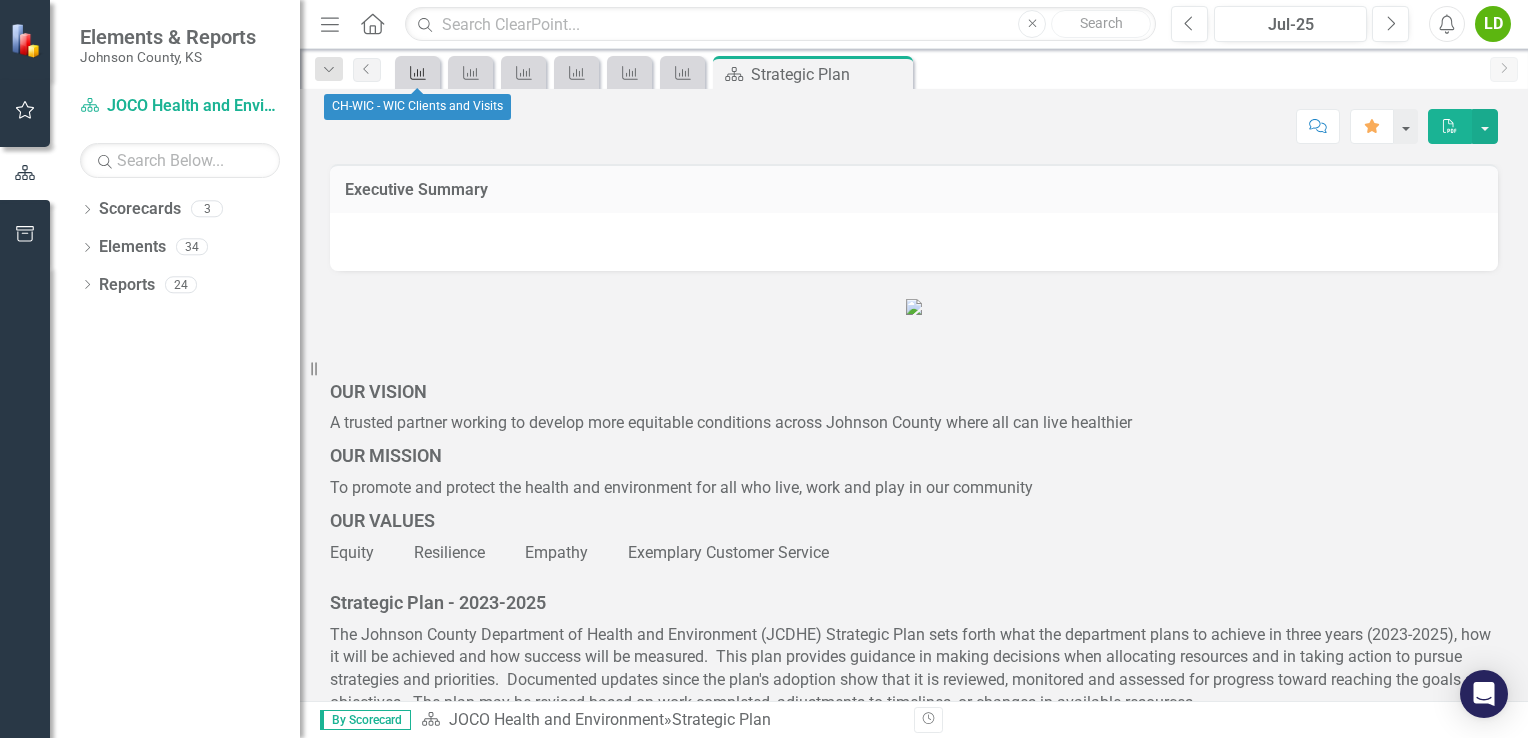 click on "Key Success Indicator" at bounding box center (417, 72) 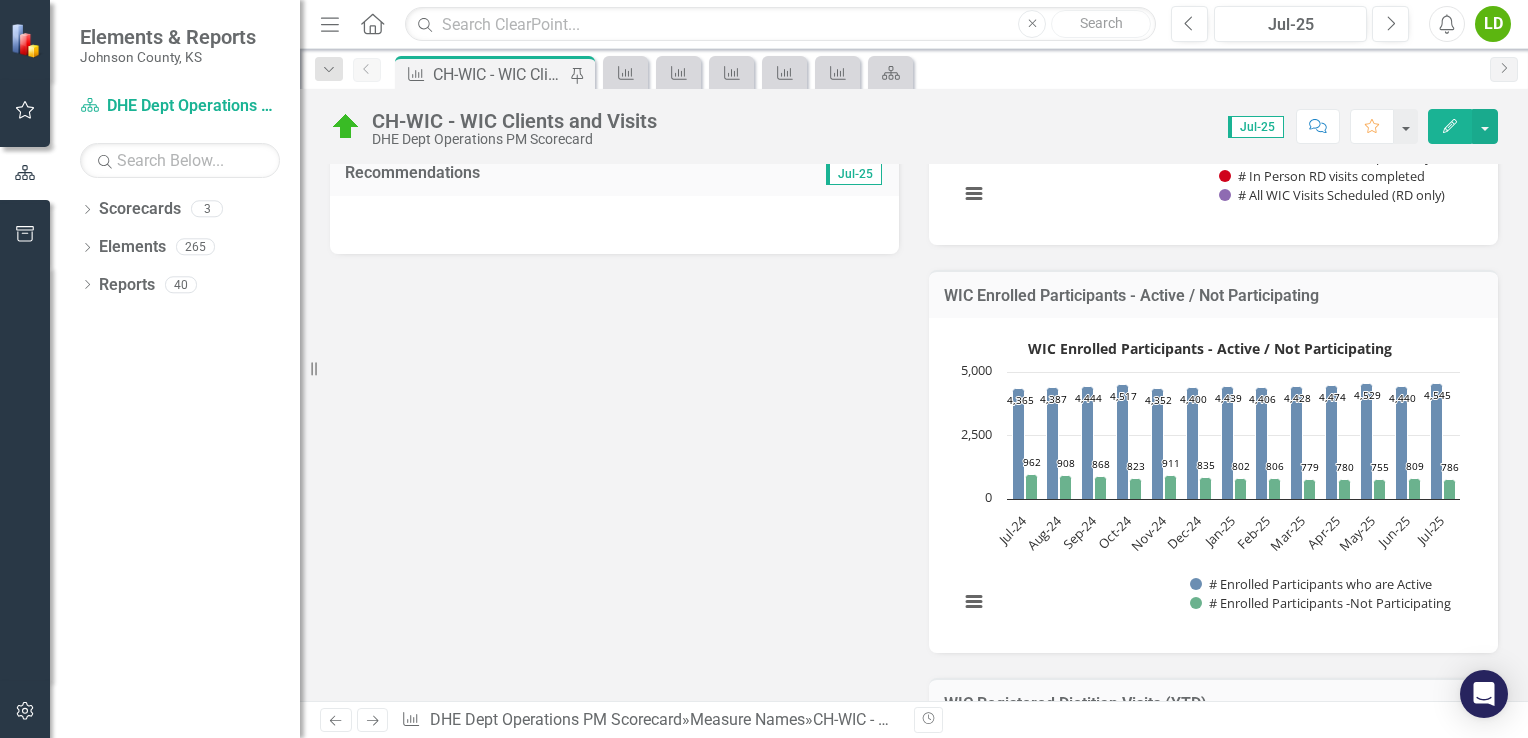 scroll, scrollTop: 200, scrollLeft: 0, axis: vertical 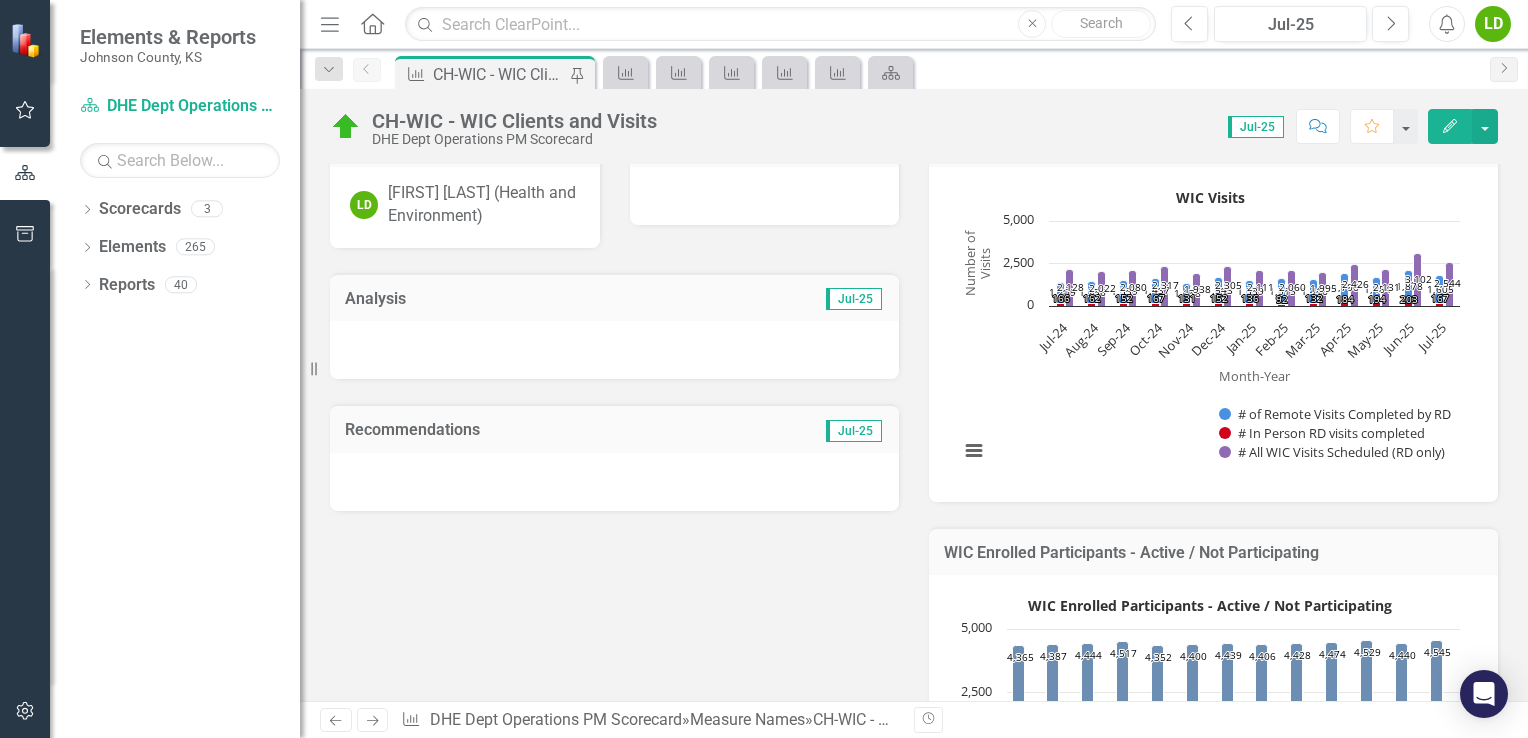 click 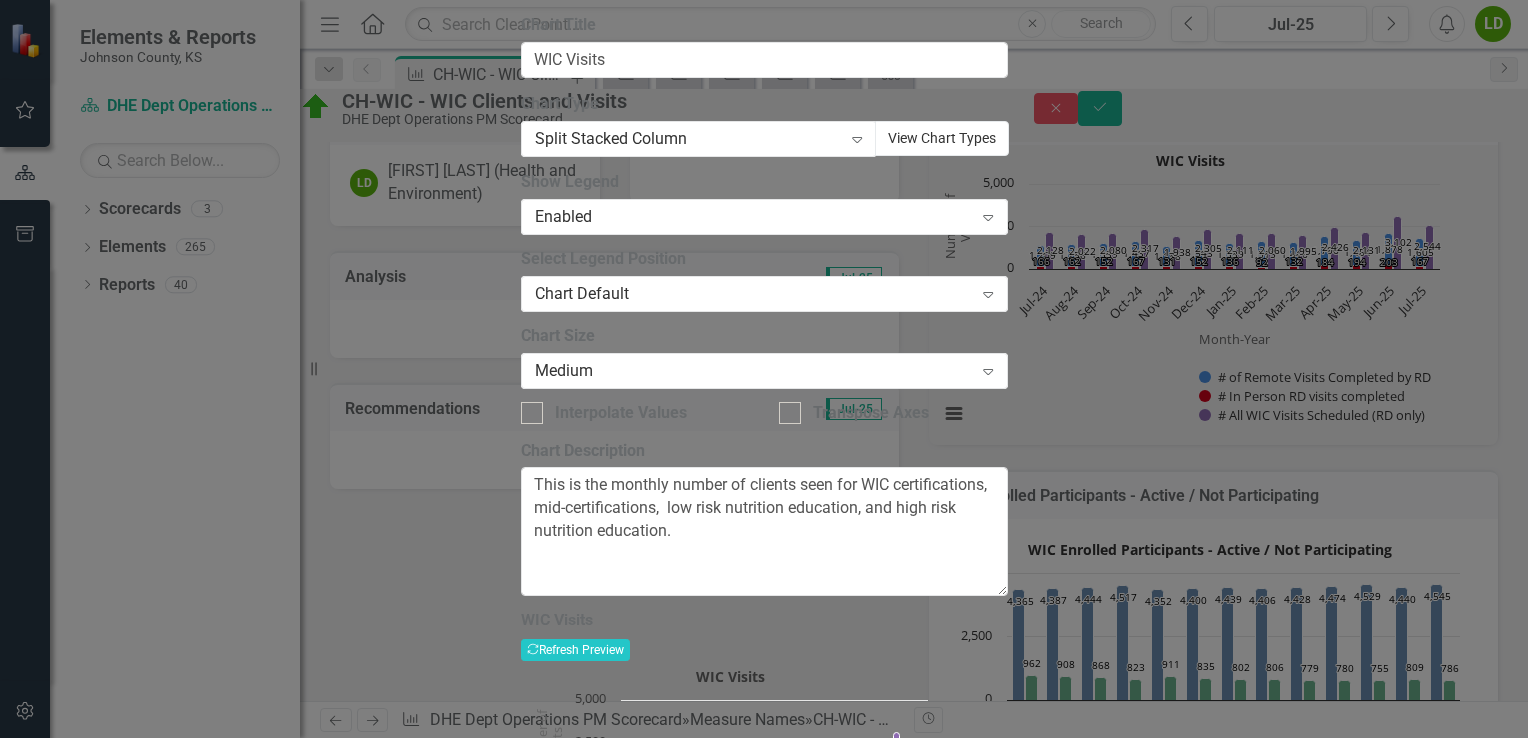 click on "View Chart Types" at bounding box center [942, 138] 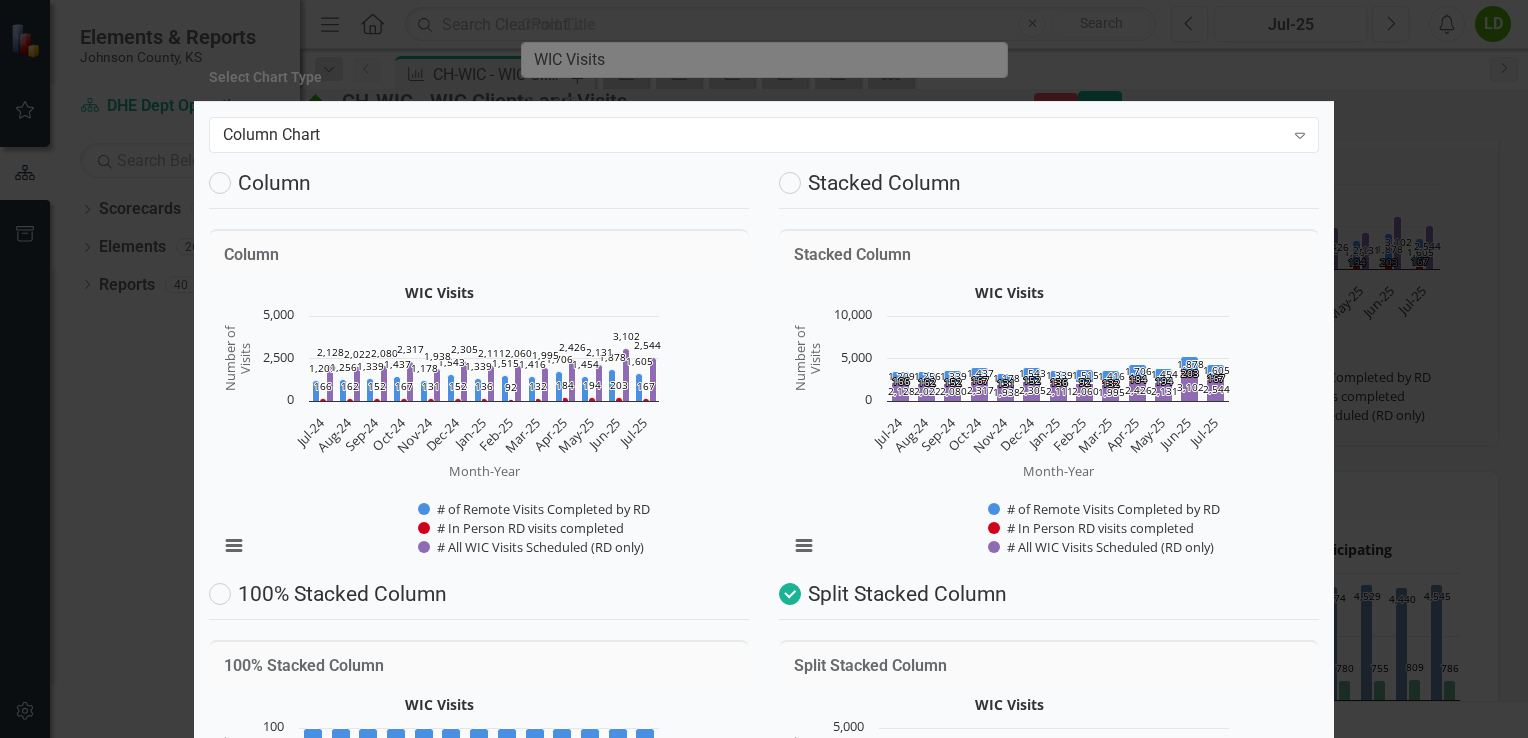 scroll, scrollTop: 0, scrollLeft: 0, axis: both 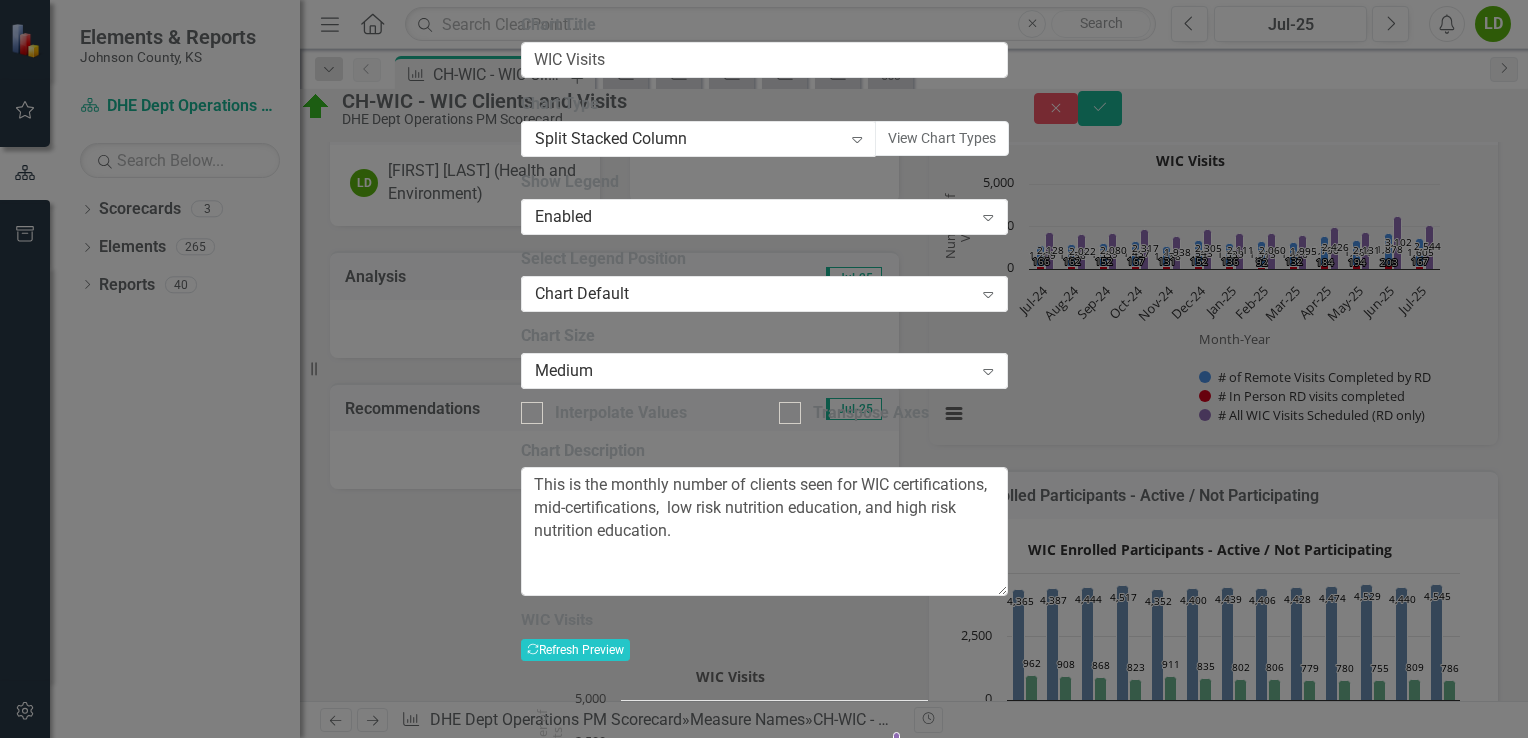 click on "Cancel" at bounding box center (555, 978) 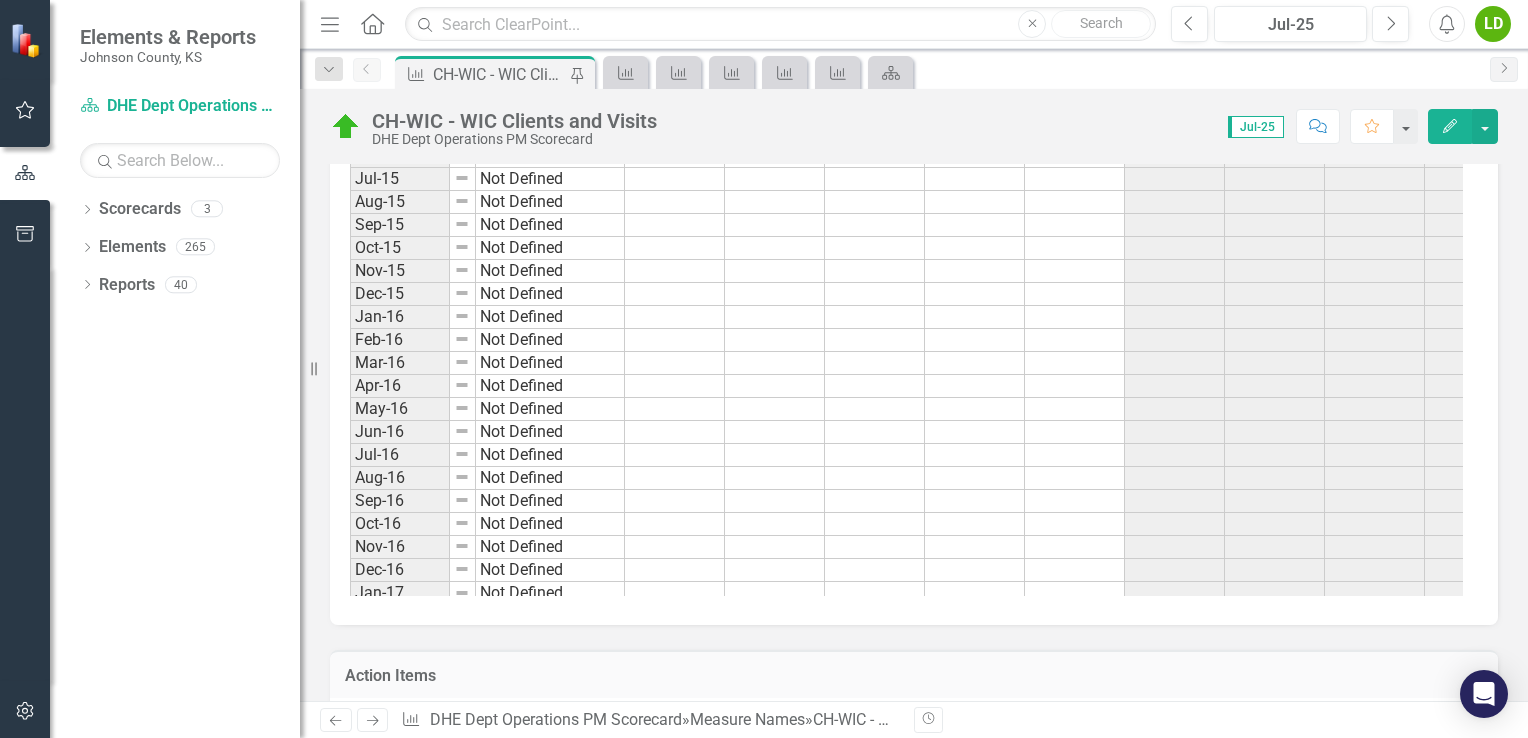 scroll, scrollTop: 1500, scrollLeft: 0, axis: vertical 